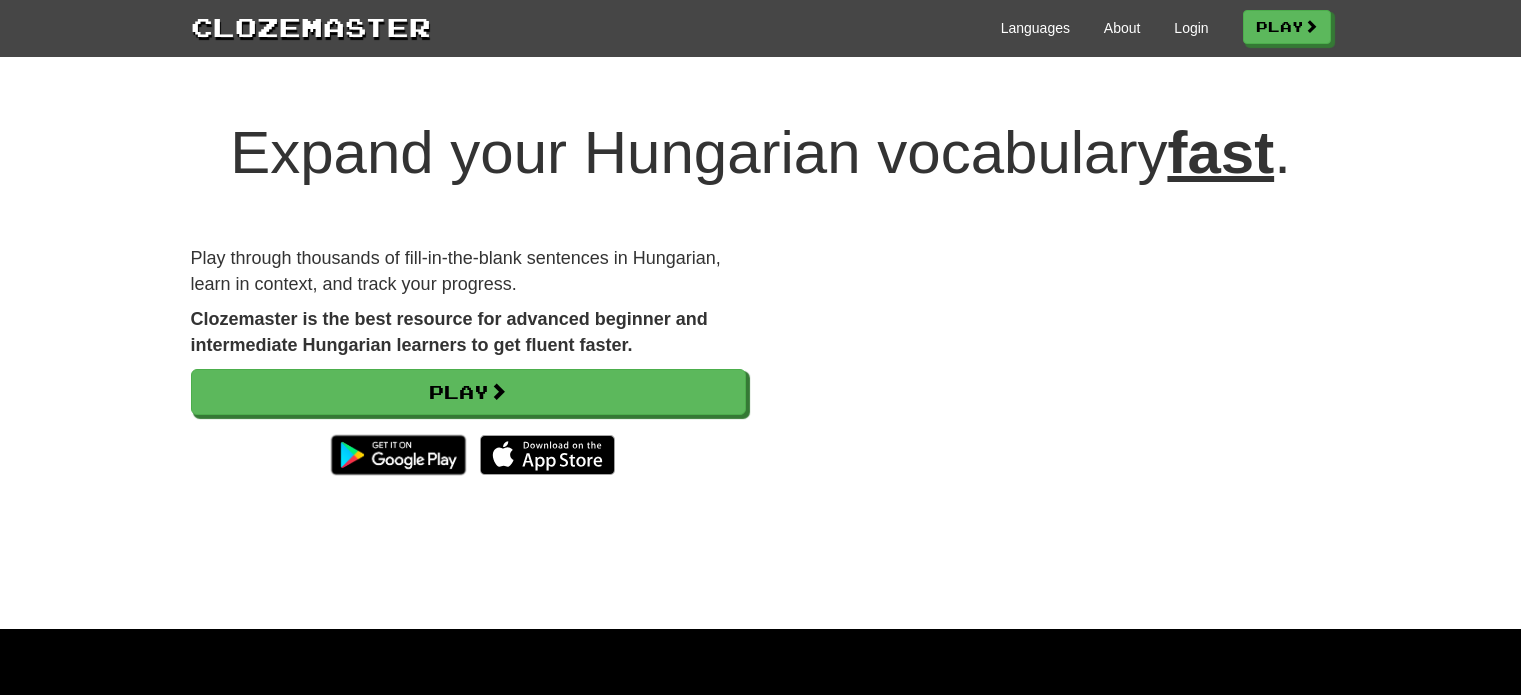 scroll, scrollTop: 0, scrollLeft: 0, axis: both 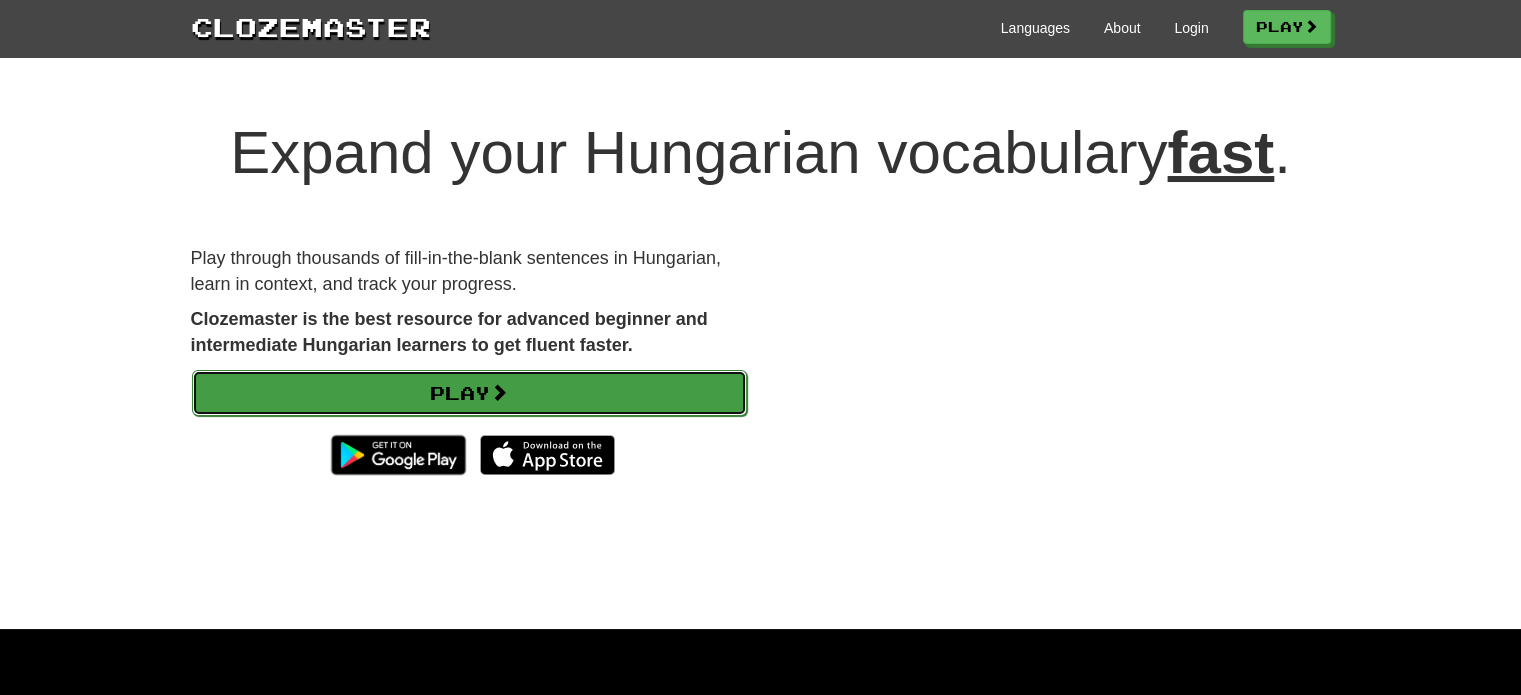 click at bounding box center [499, 392] 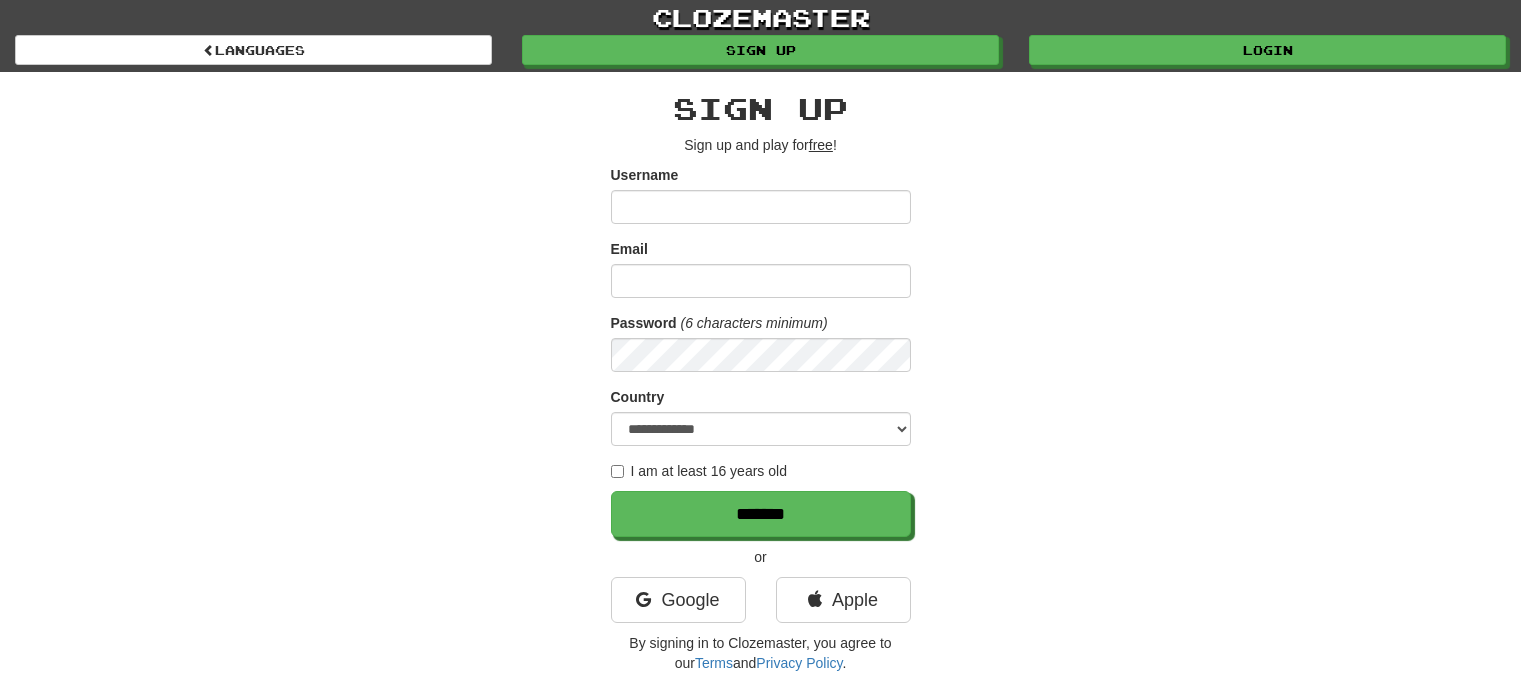 scroll, scrollTop: 0, scrollLeft: 0, axis: both 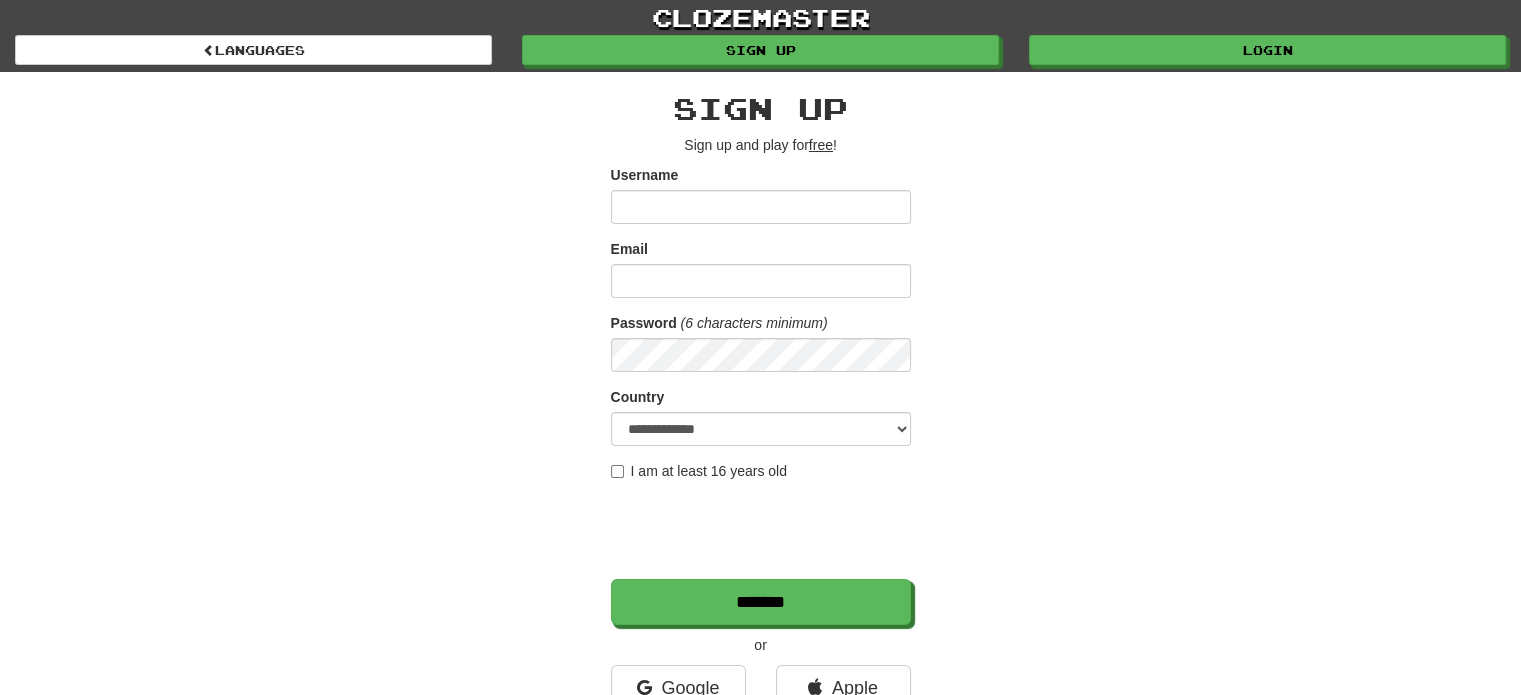 click on "Username" at bounding box center (761, 207) 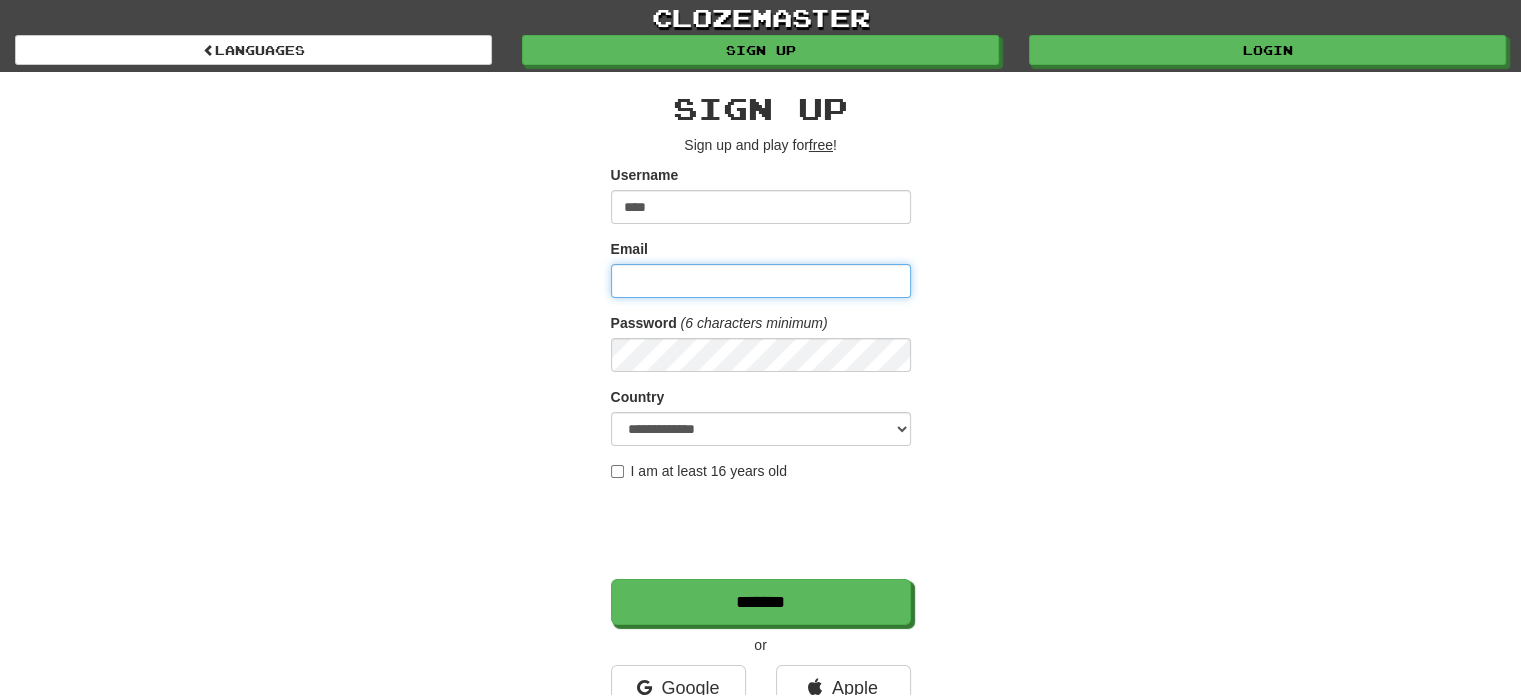 click on "Email" at bounding box center (761, 281) 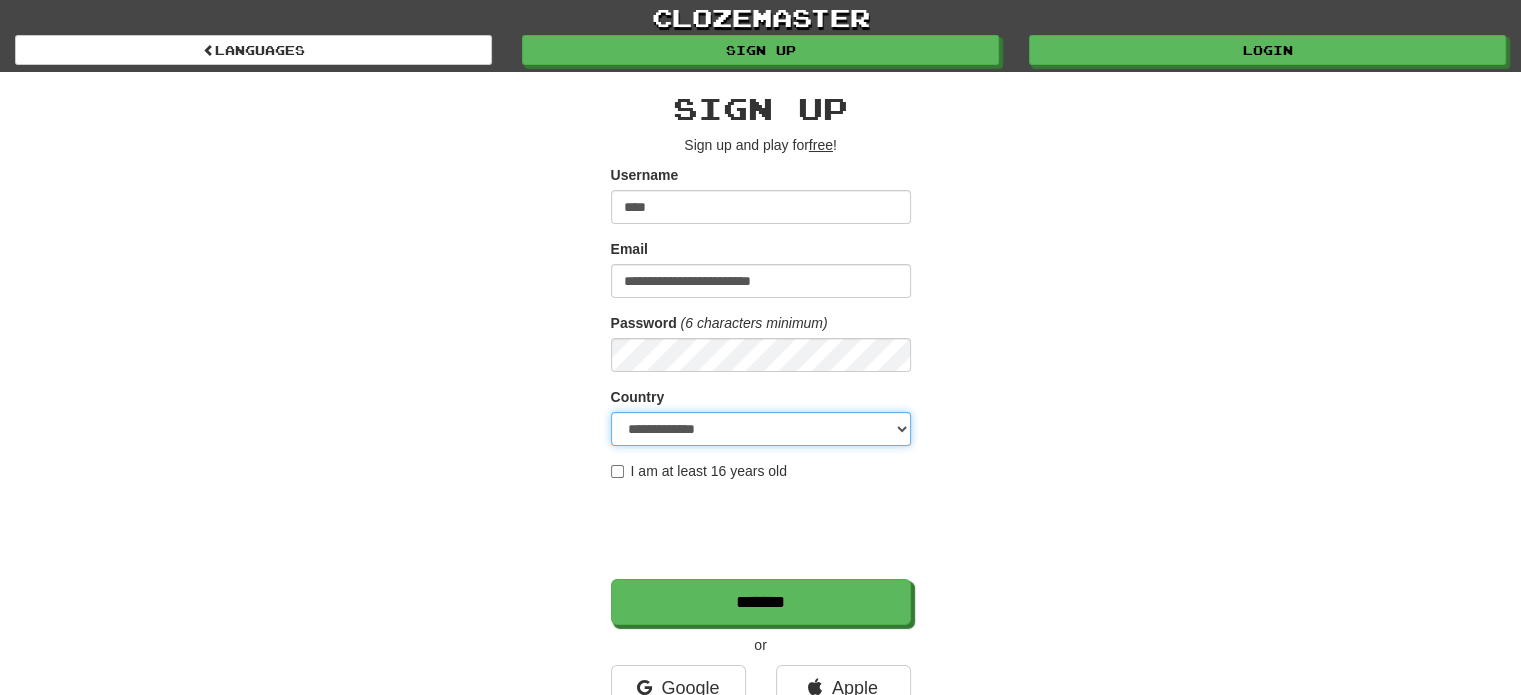 select on "**" 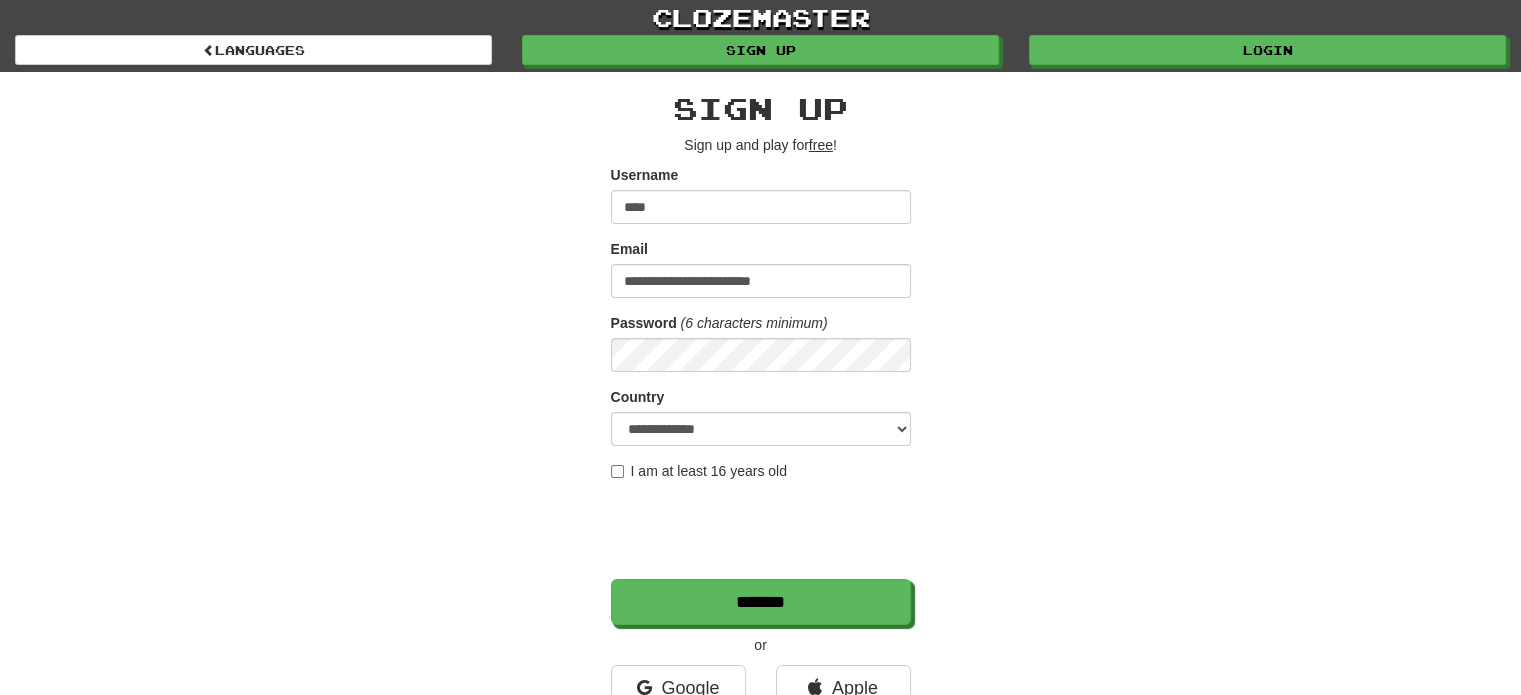 click on "I am at least 16 years old" at bounding box center (699, 471) 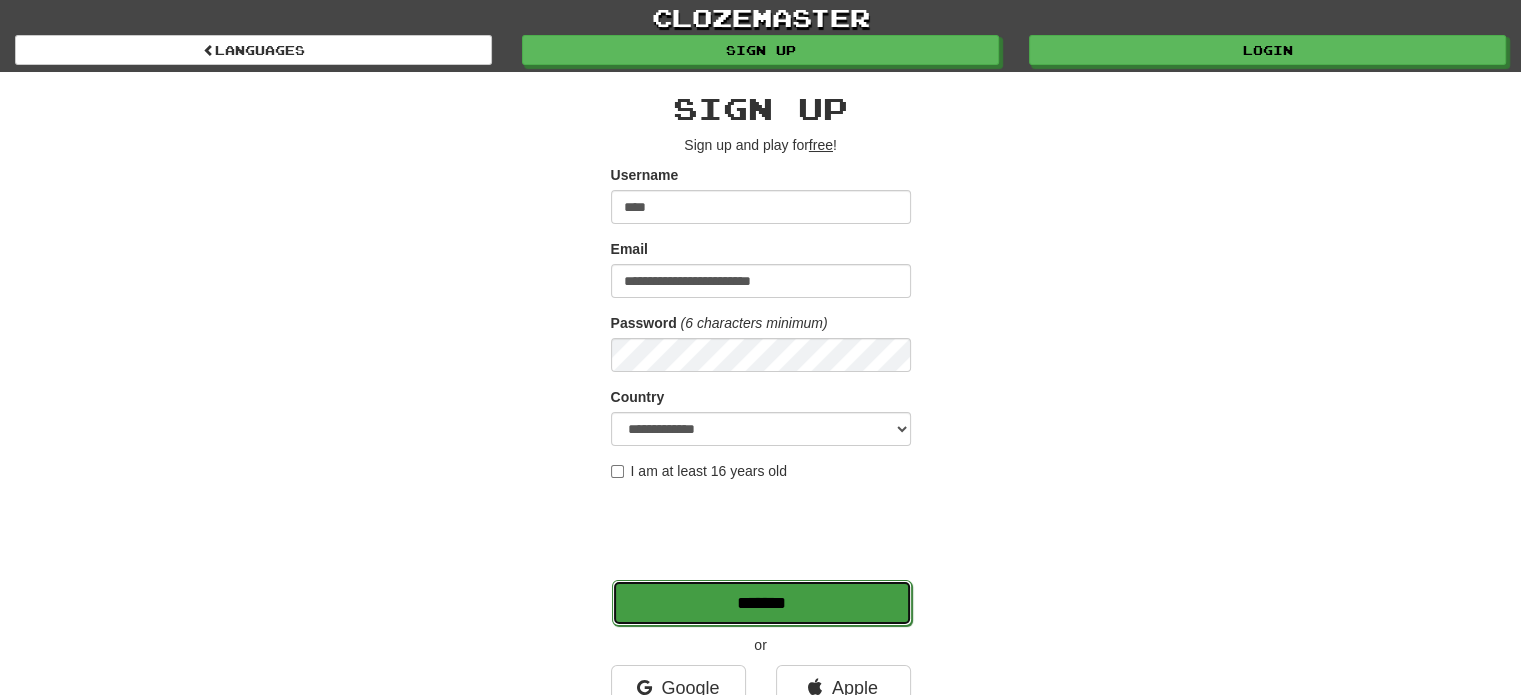click on "*******" at bounding box center (762, 603) 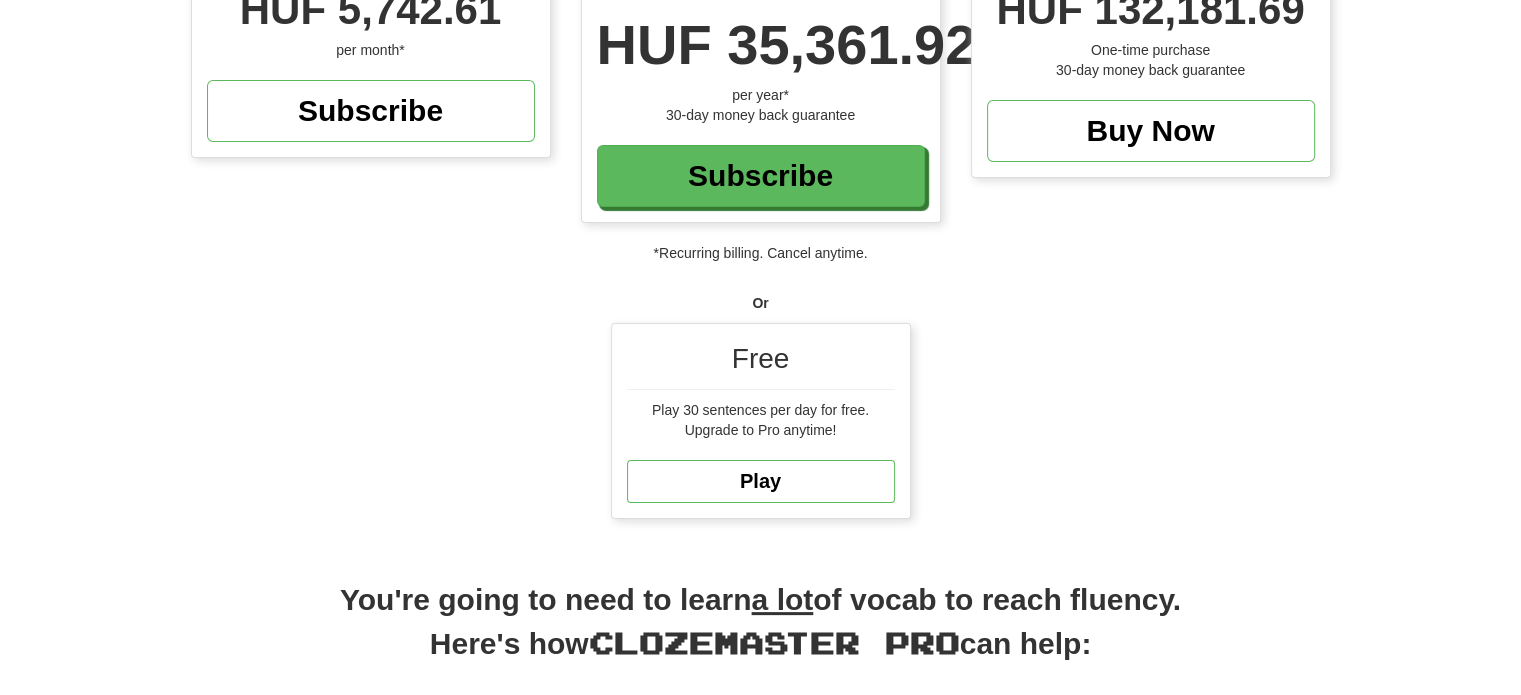 scroll, scrollTop: 342, scrollLeft: 0, axis: vertical 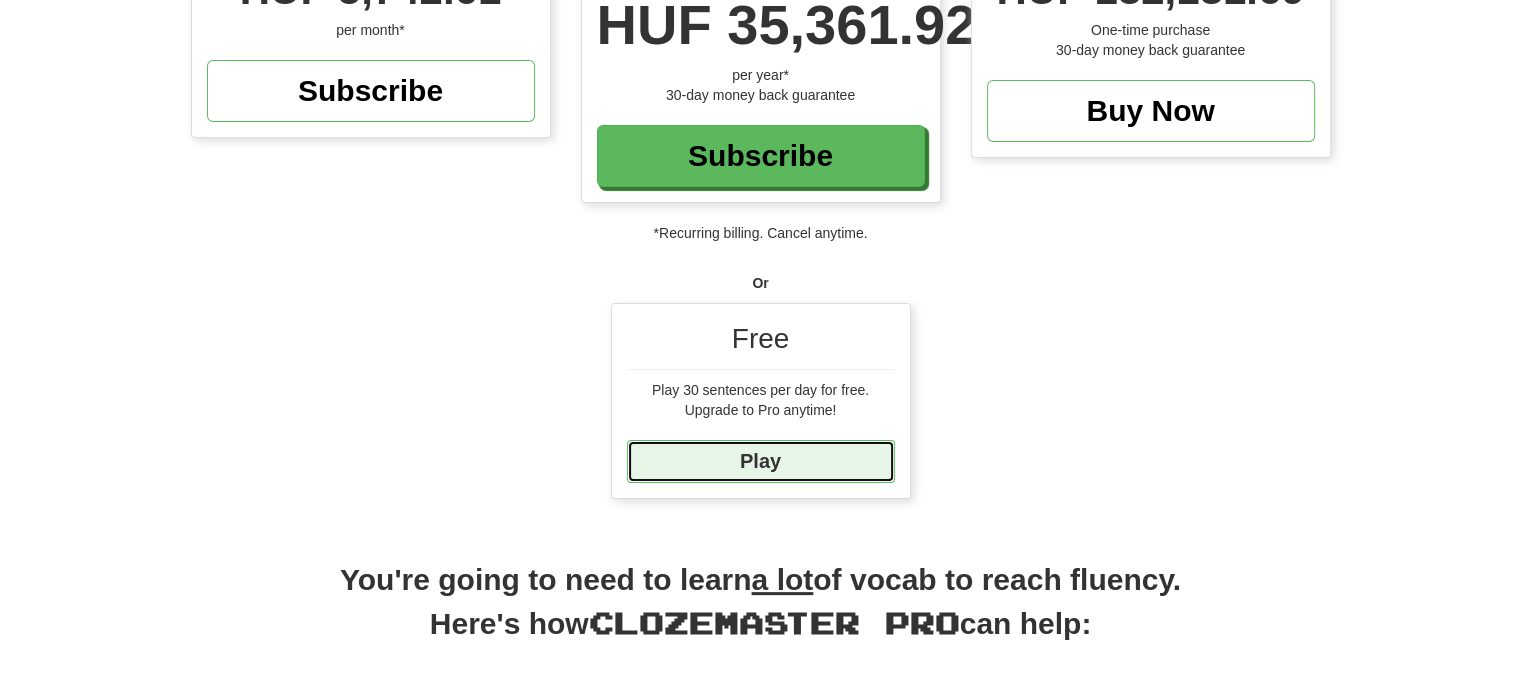 click on "Play" at bounding box center (761, 461) 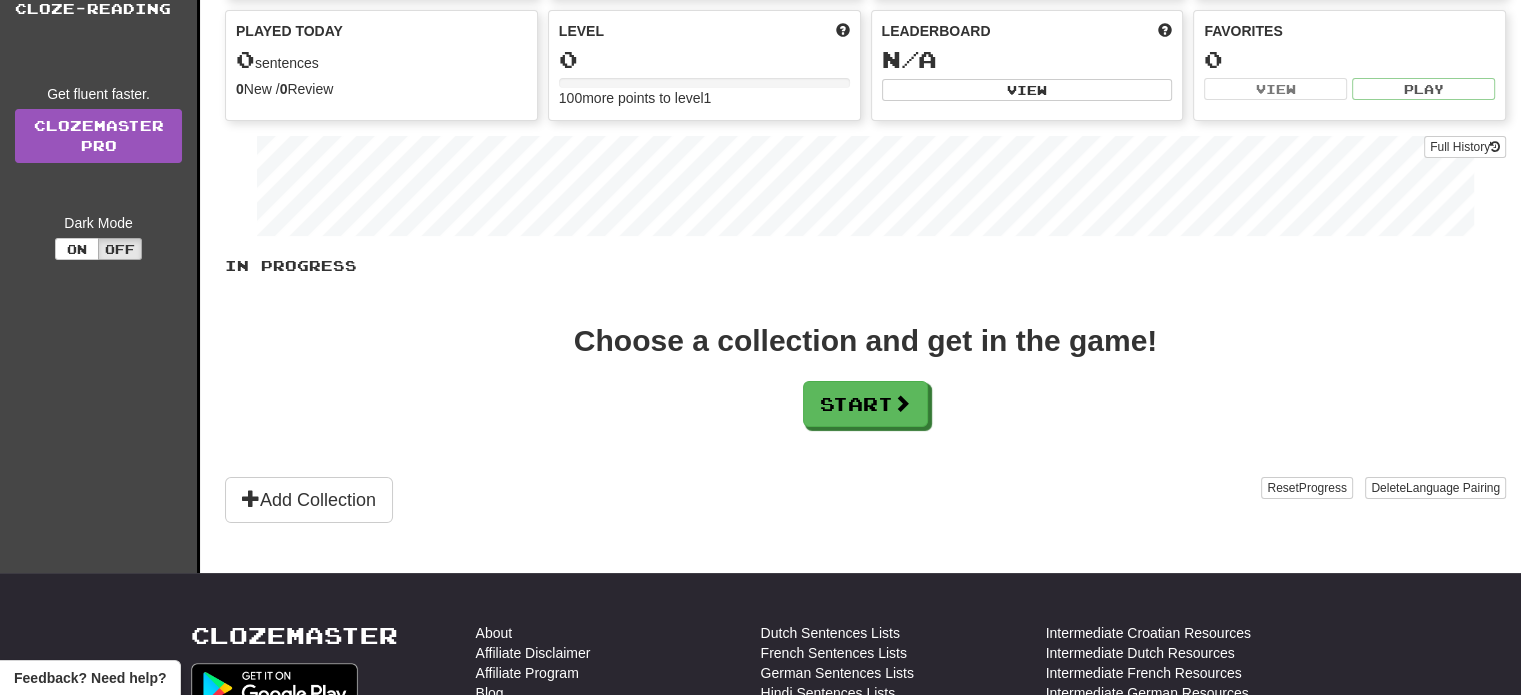 scroll, scrollTop: 240, scrollLeft: 0, axis: vertical 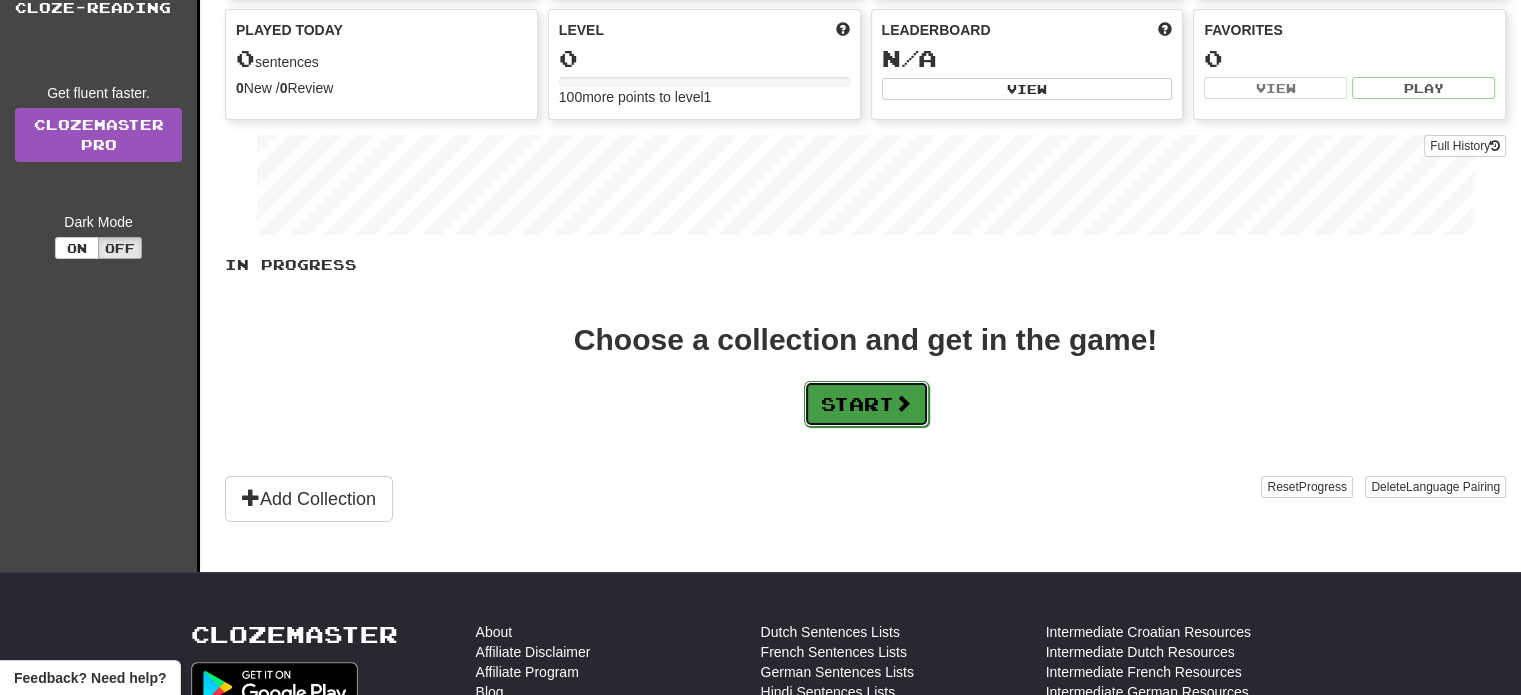 click on "Start" at bounding box center (866, 404) 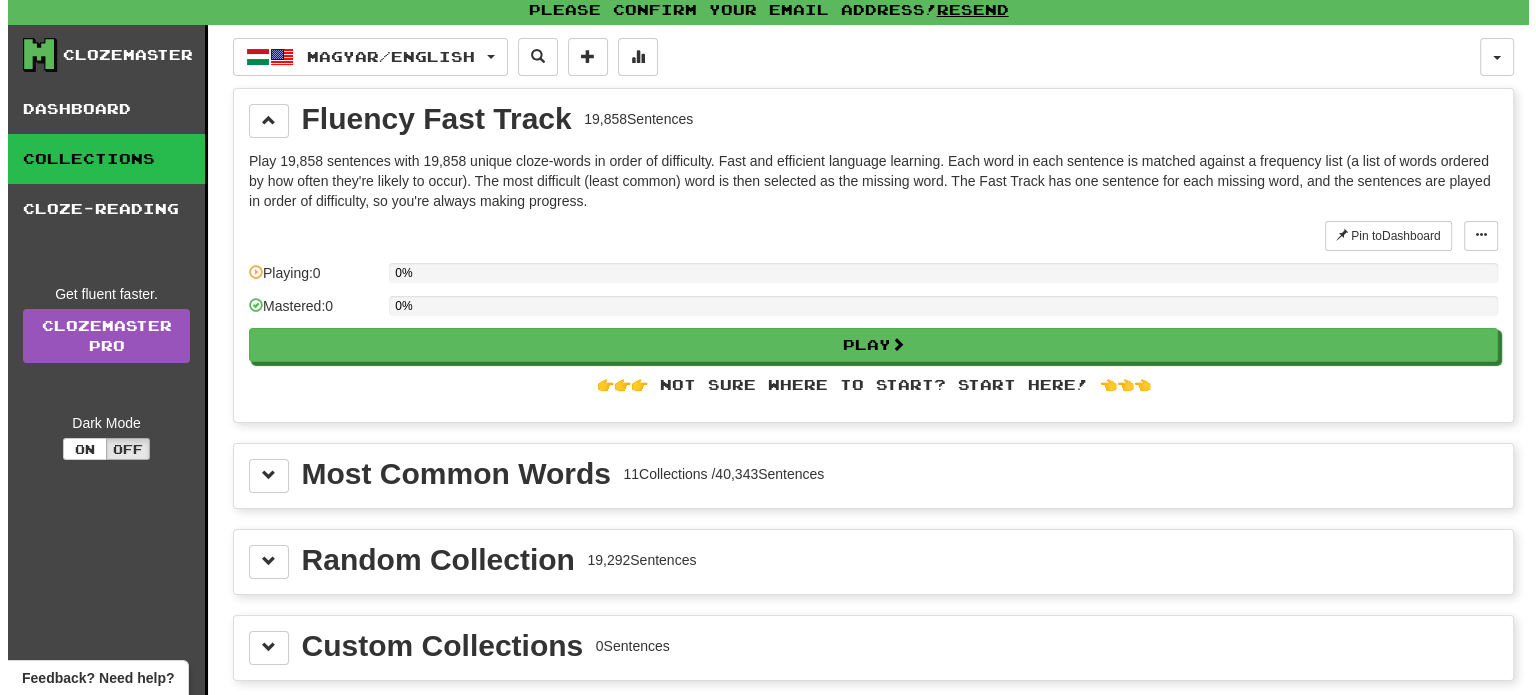 scroll, scrollTop: 34, scrollLeft: 0, axis: vertical 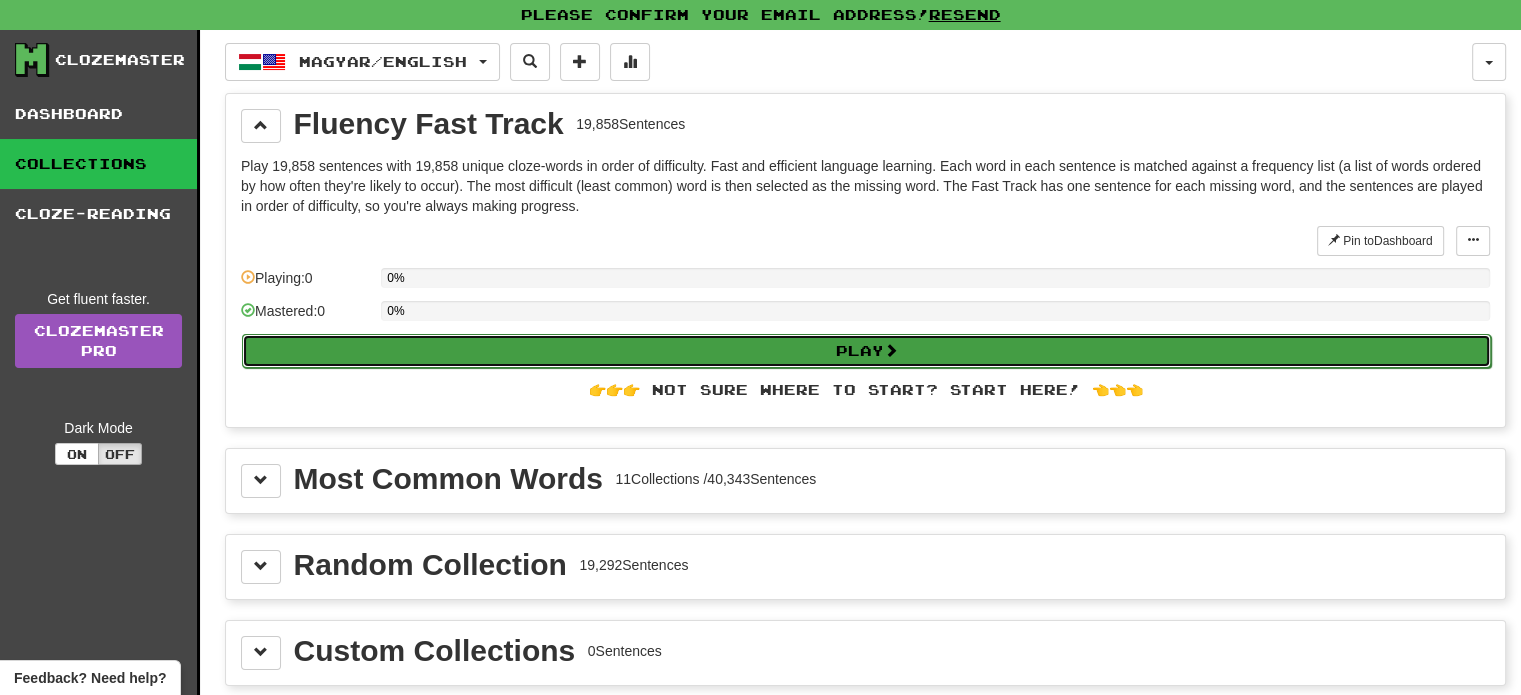 click on "Play" at bounding box center [866, 351] 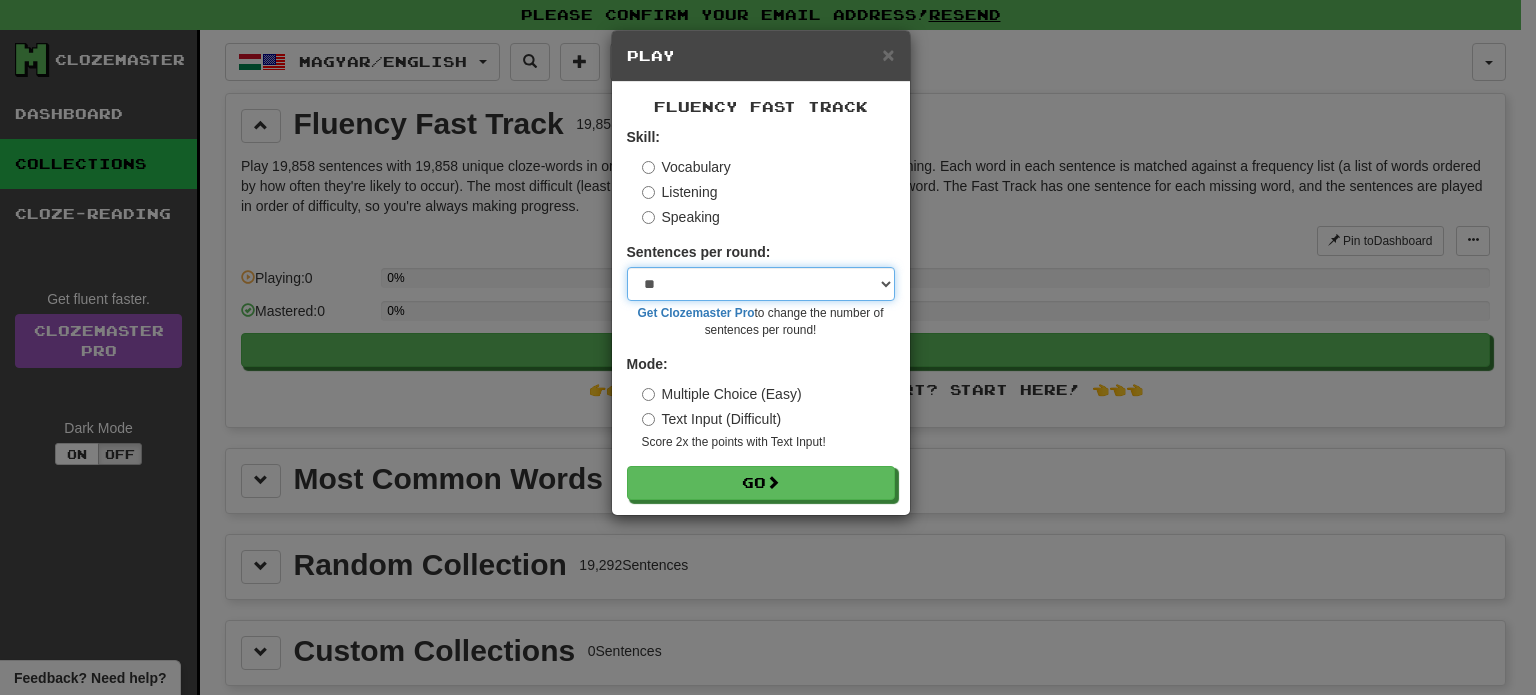 click on "* ** ** ** ** ** *** ********" at bounding box center [761, 284] 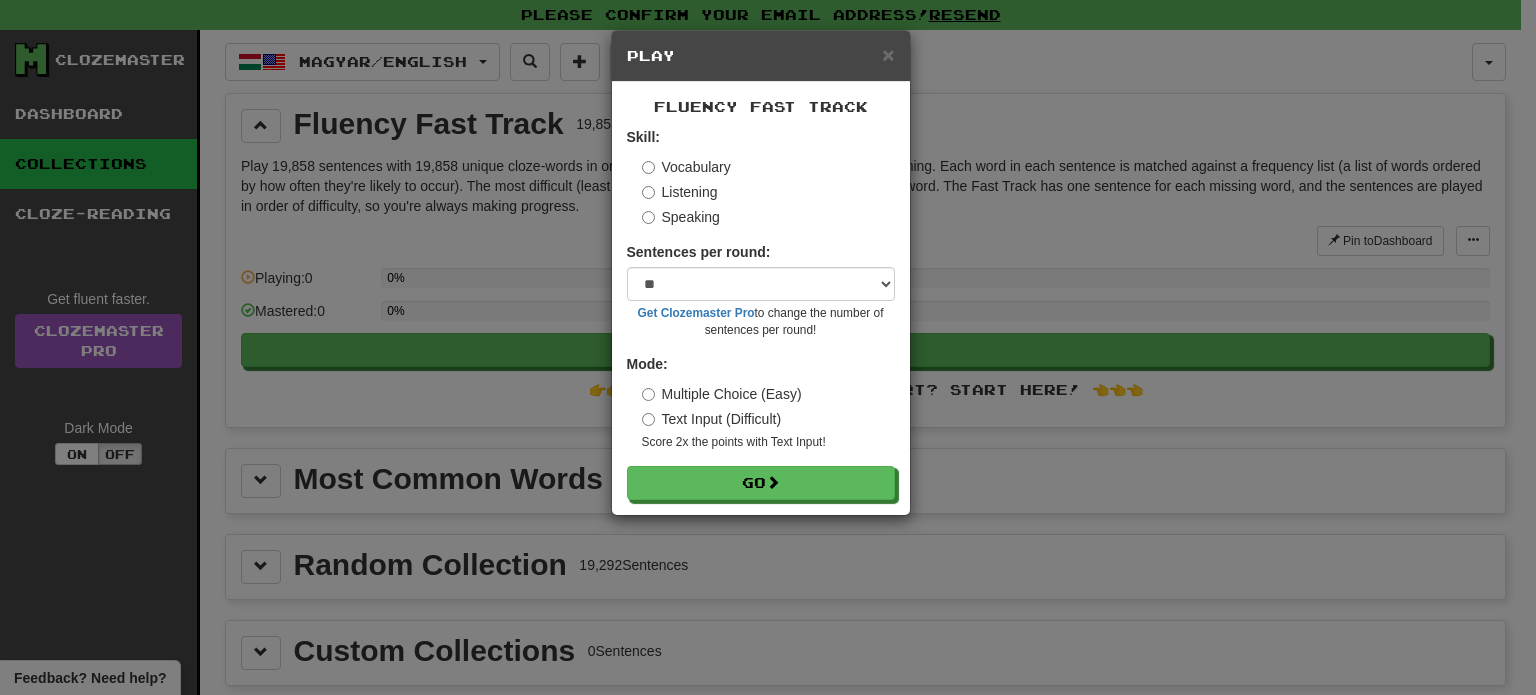 click on "Speaking" at bounding box center [768, 217] 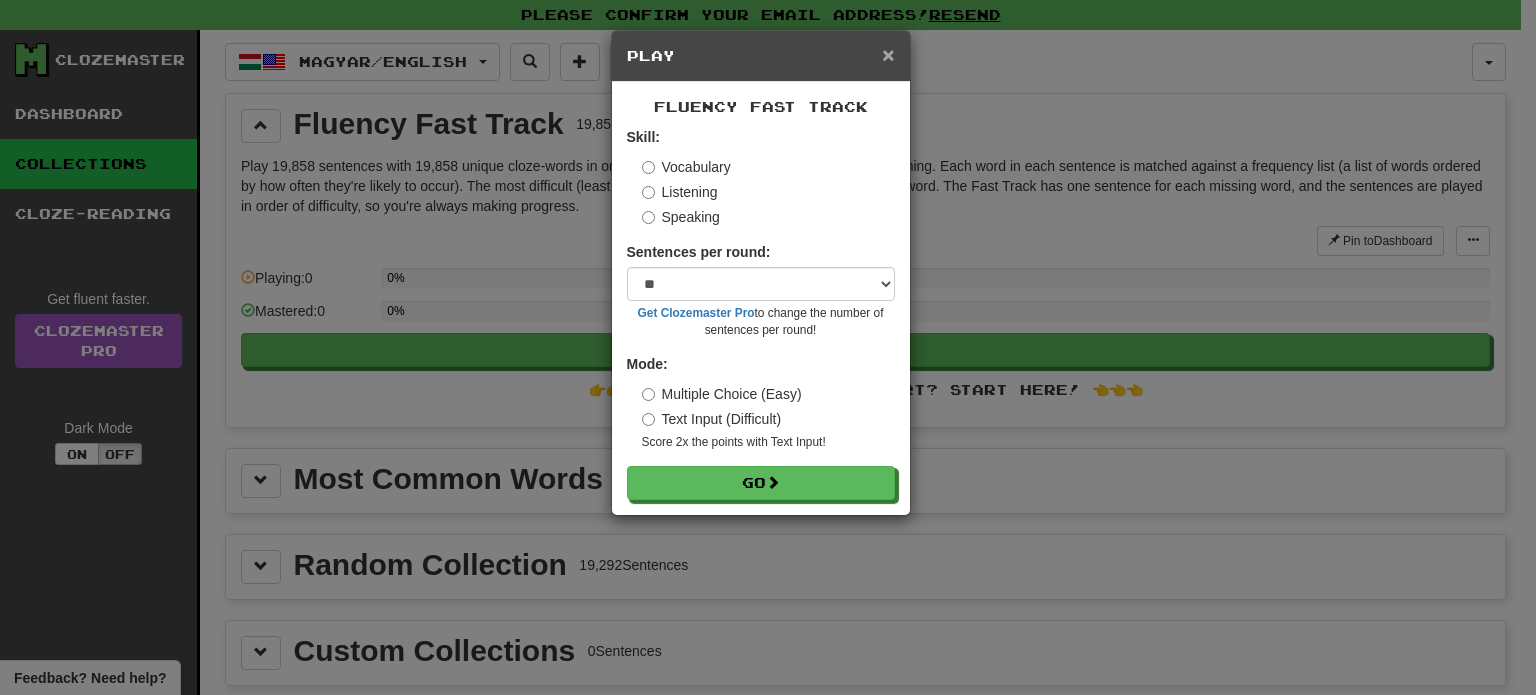 click on "×" at bounding box center [888, 54] 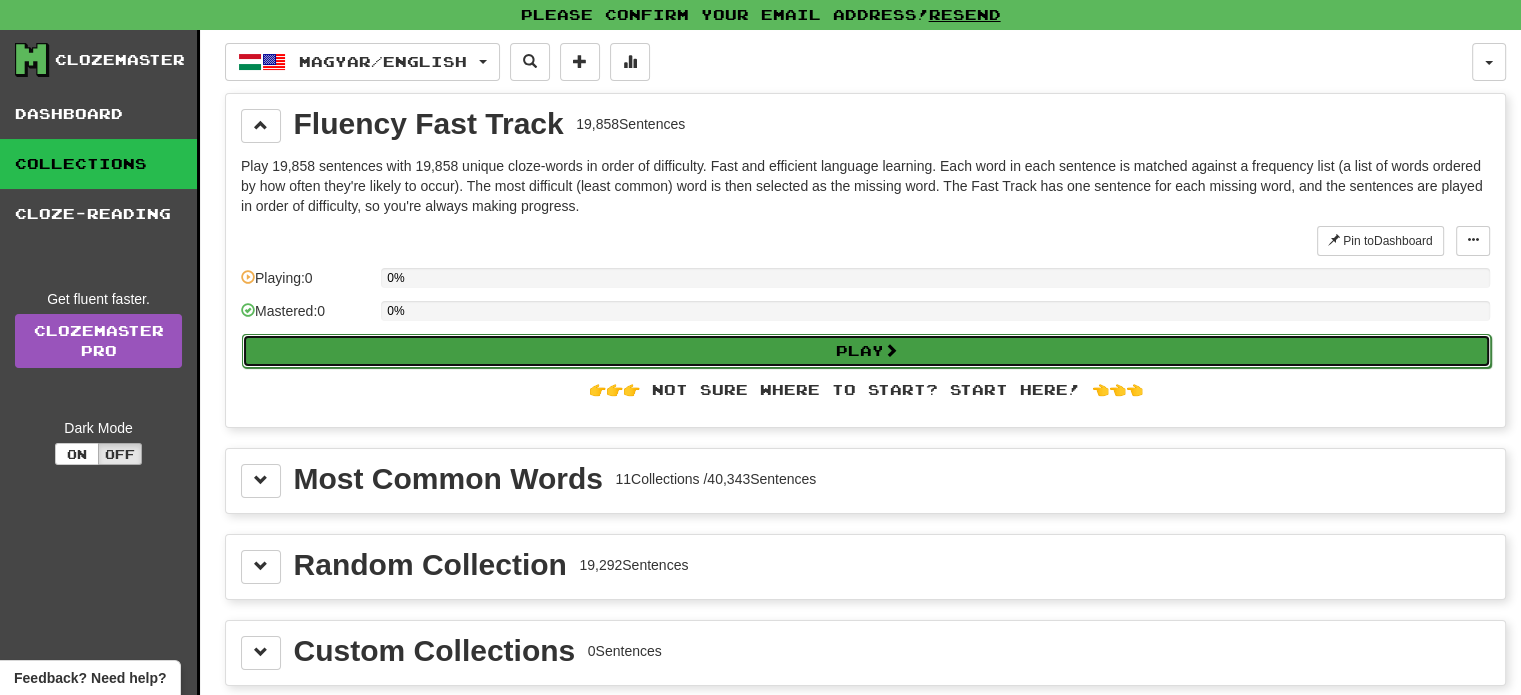 click on "Play" at bounding box center (866, 351) 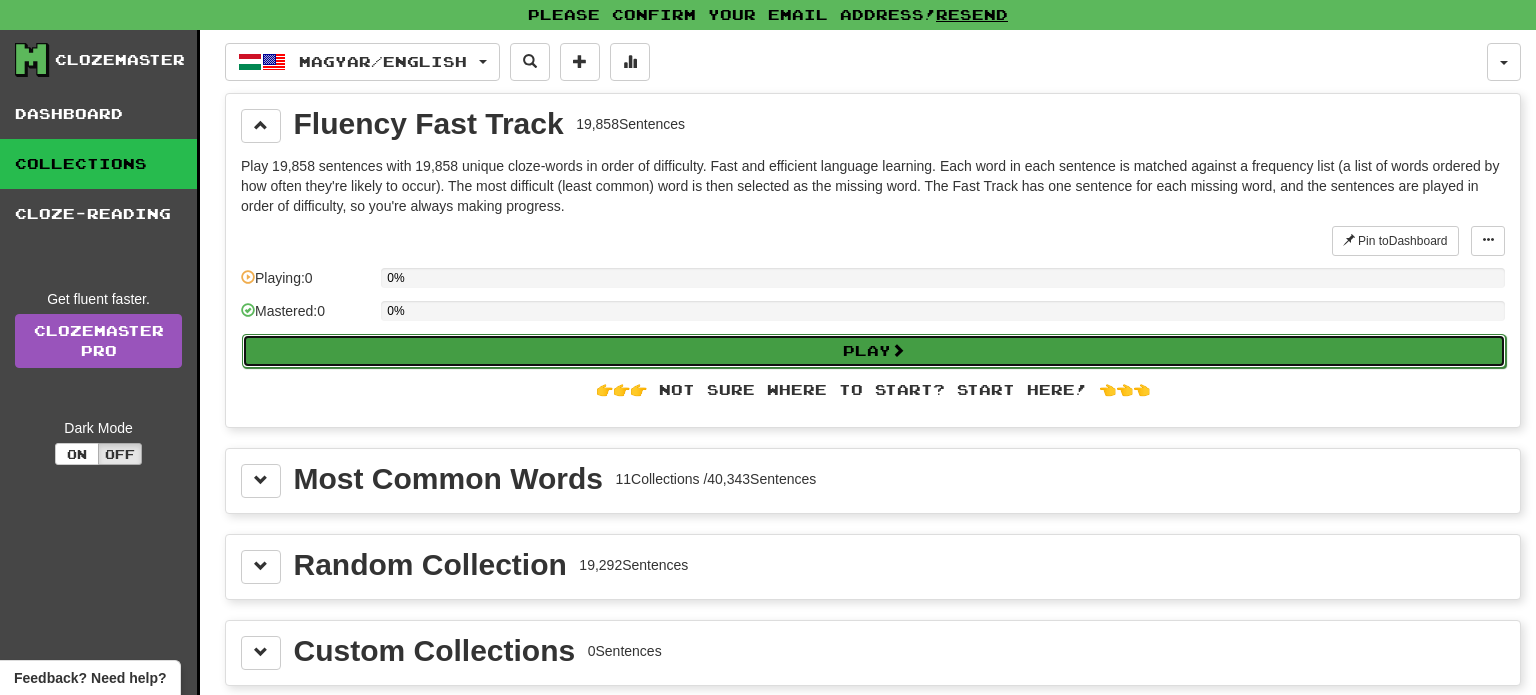 select on "**" 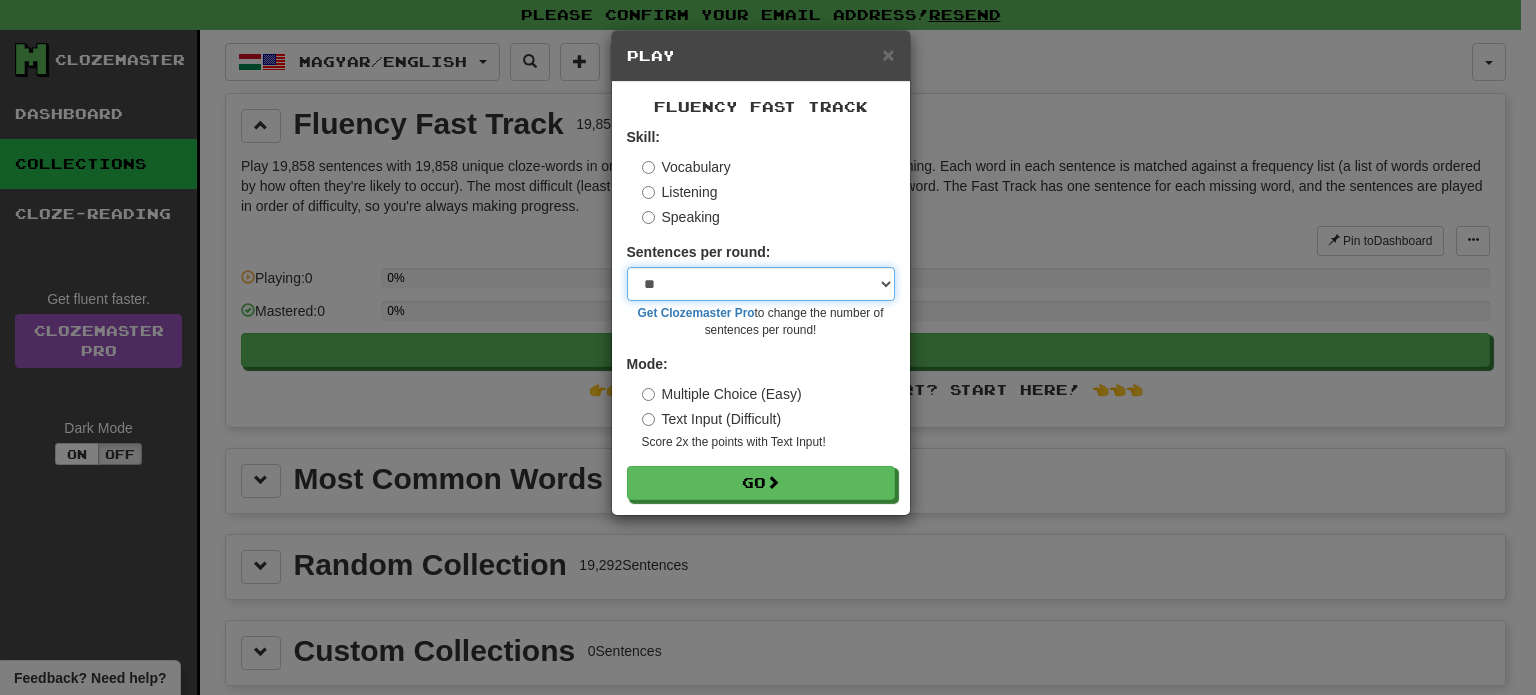 click on "* ** ** ** ** ** *** ********" at bounding box center [761, 284] 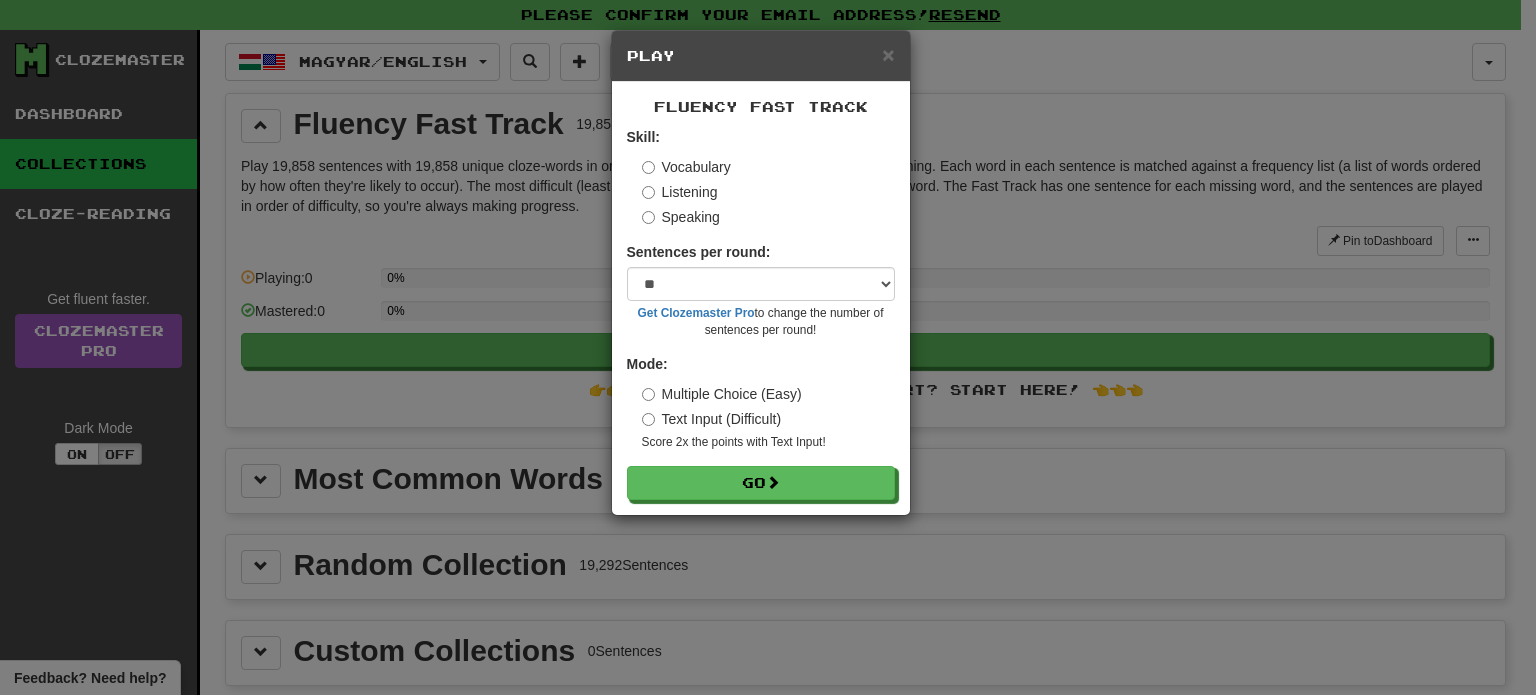 click on "Skill: Vocabulary Listening Speaking Sentences per round: * ** ** ** ** ** *** ******** Get Clozemaster Pro  to change the number of sentences per round! Mode: Multiple Choice (Easy) Text Input (Difficult) Score 2x the points with Text Input ! Go" at bounding box center [761, 313] 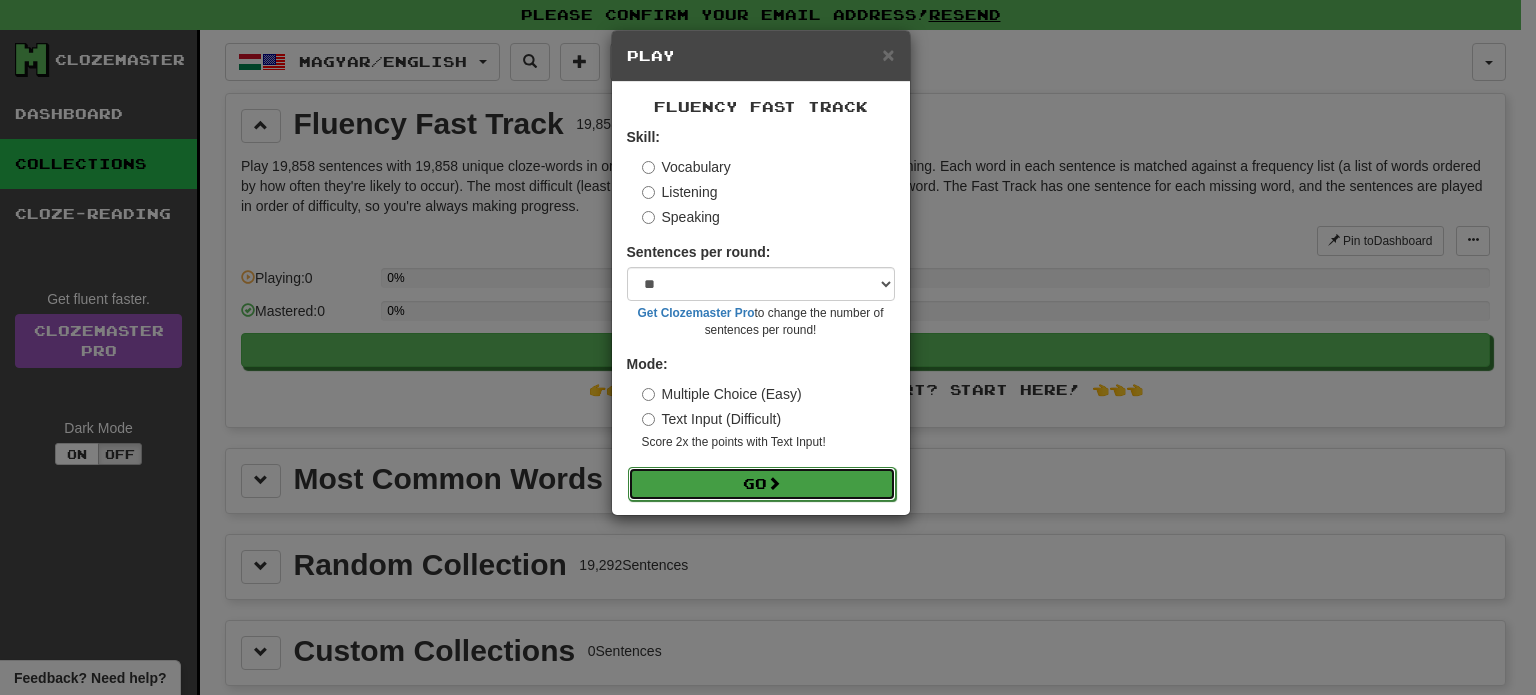 click on "Go" at bounding box center (762, 484) 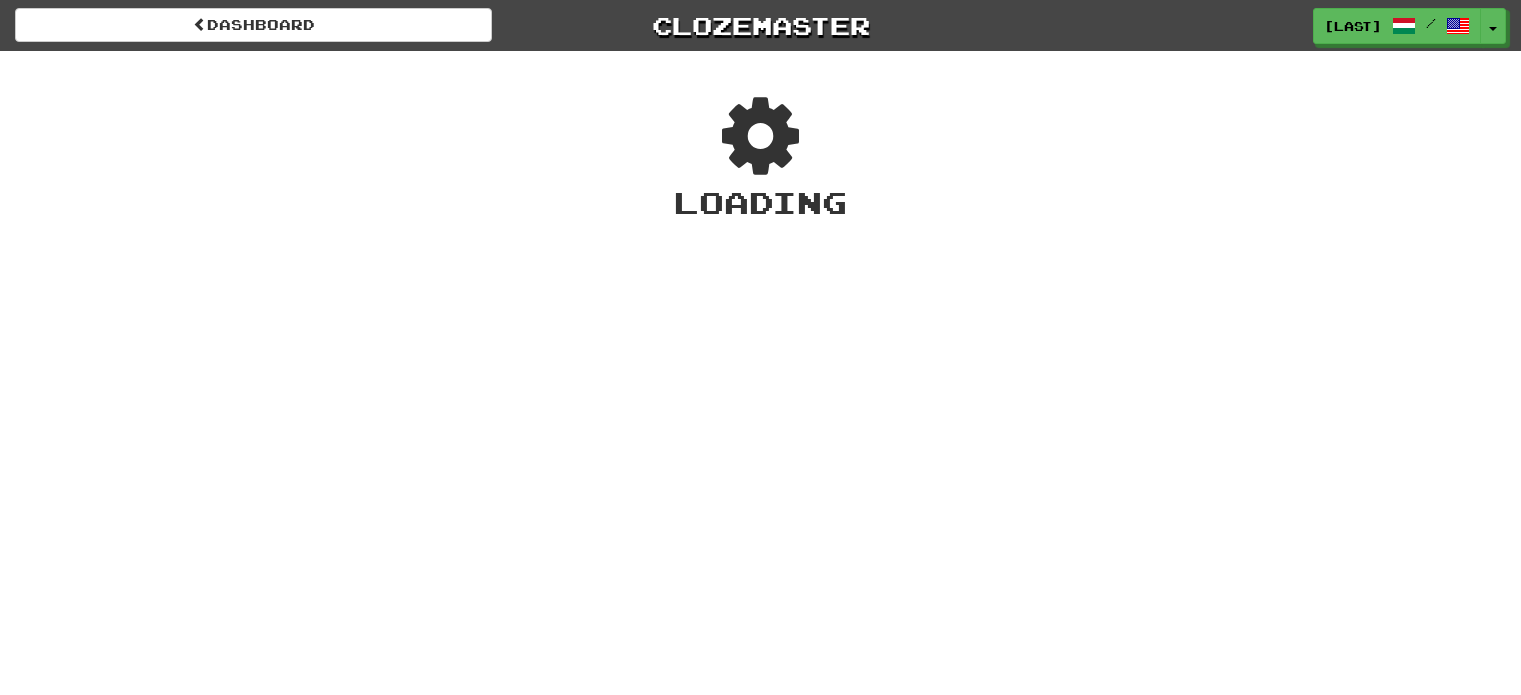 scroll, scrollTop: 0, scrollLeft: 0, axis: both 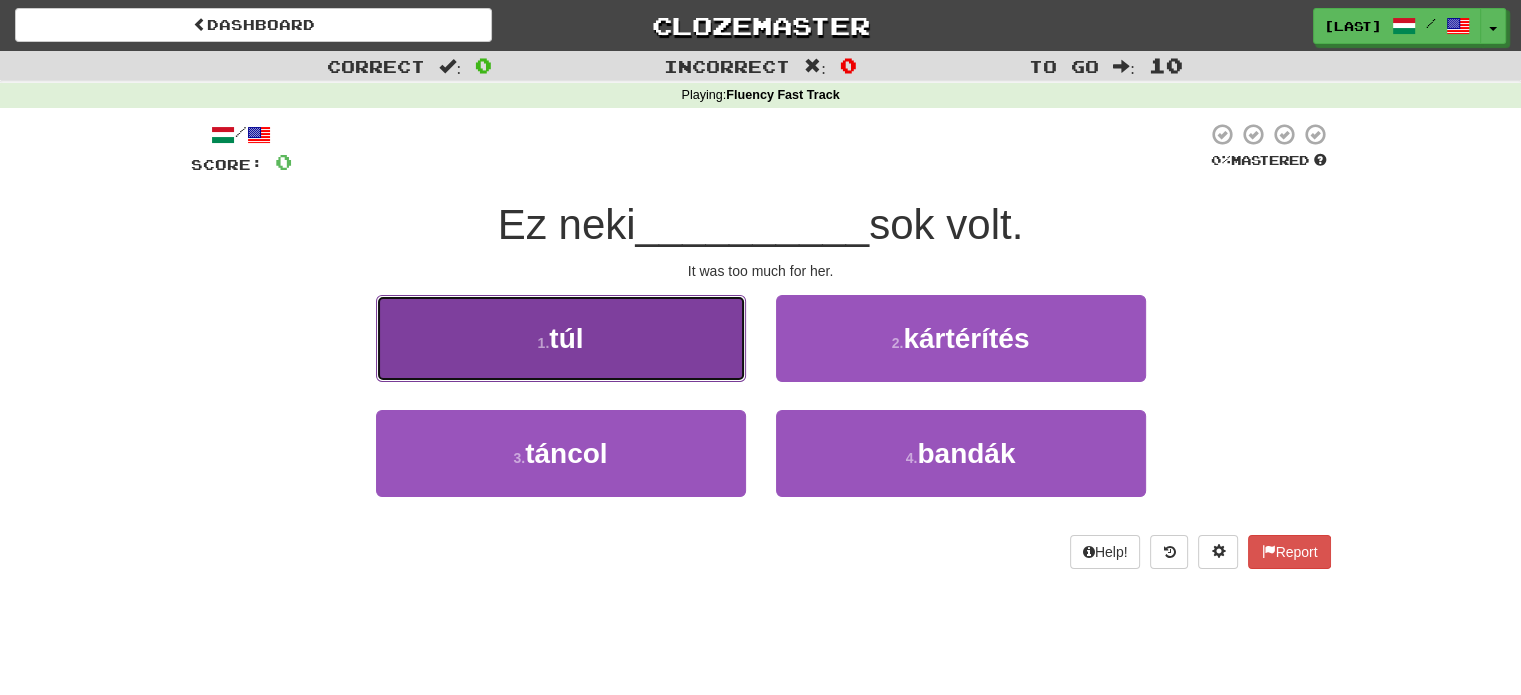 click on "1 .  túl" at bounding box center (561, 338) 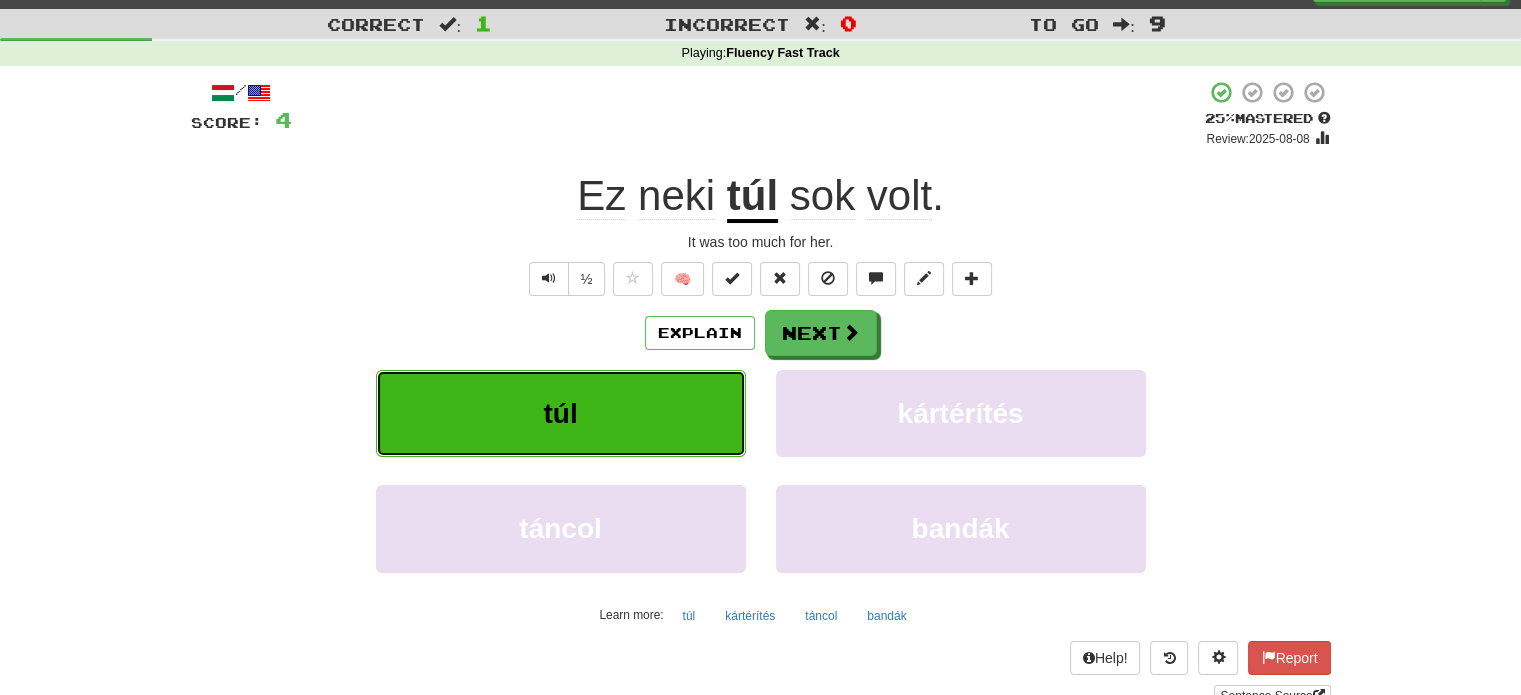 scroll, scrollTop: 44, scrollLeft: 0, axis: vertical 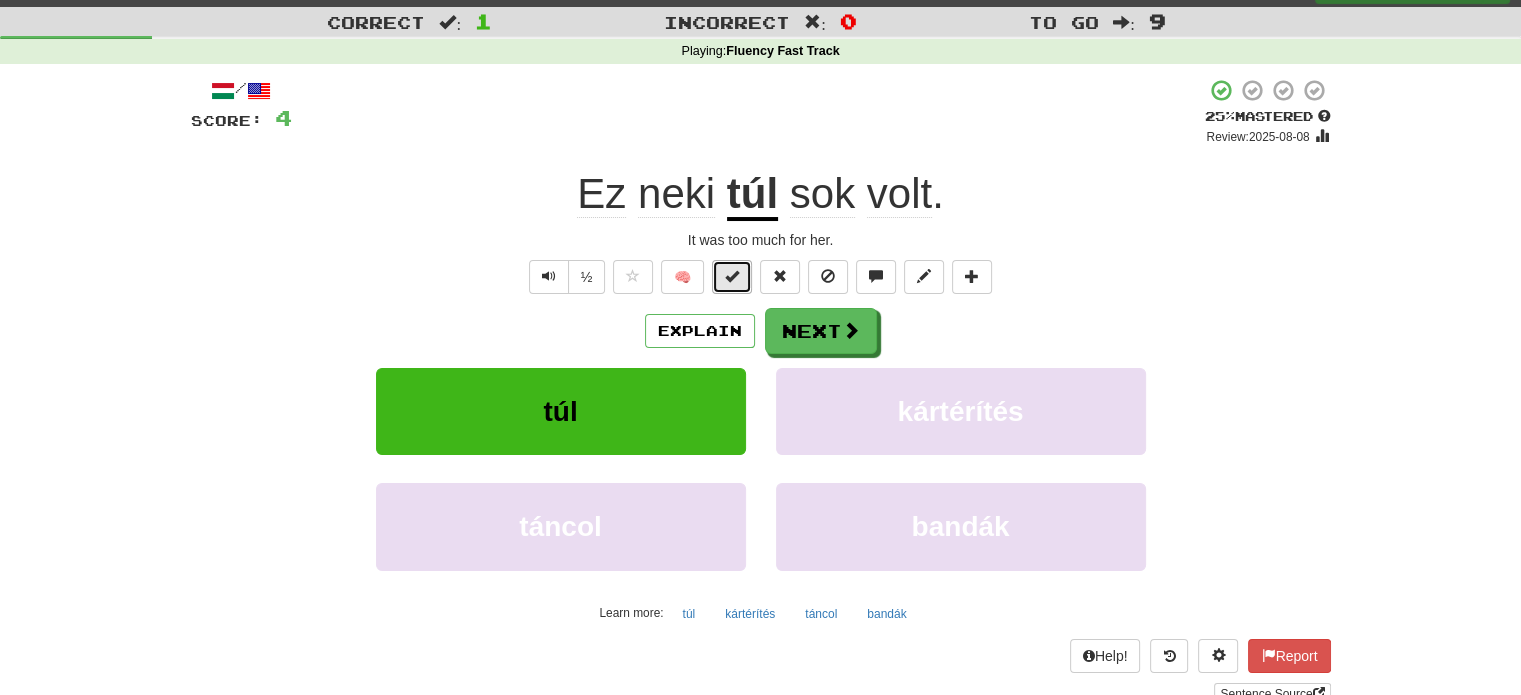 click at bounding box center (732, 276) 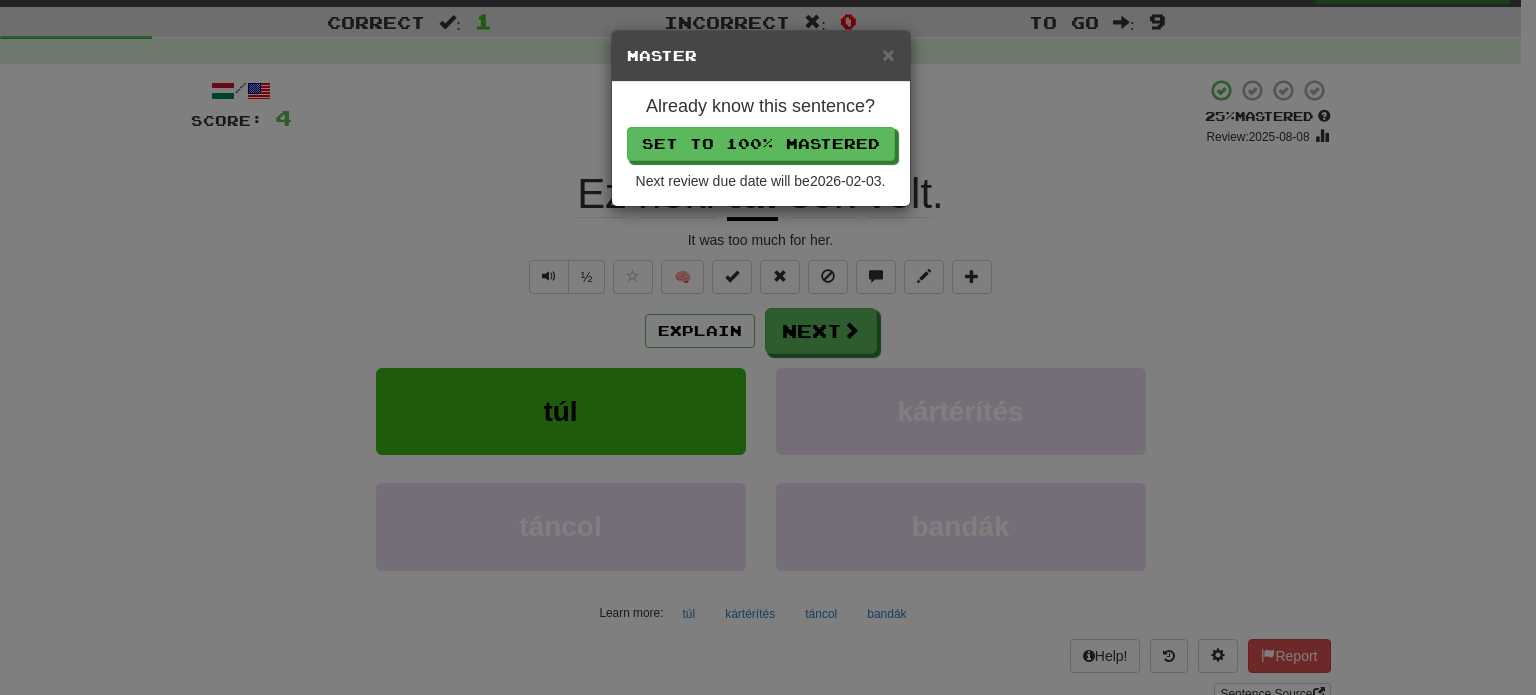 click on "Master" at bounding box center (761, 56) 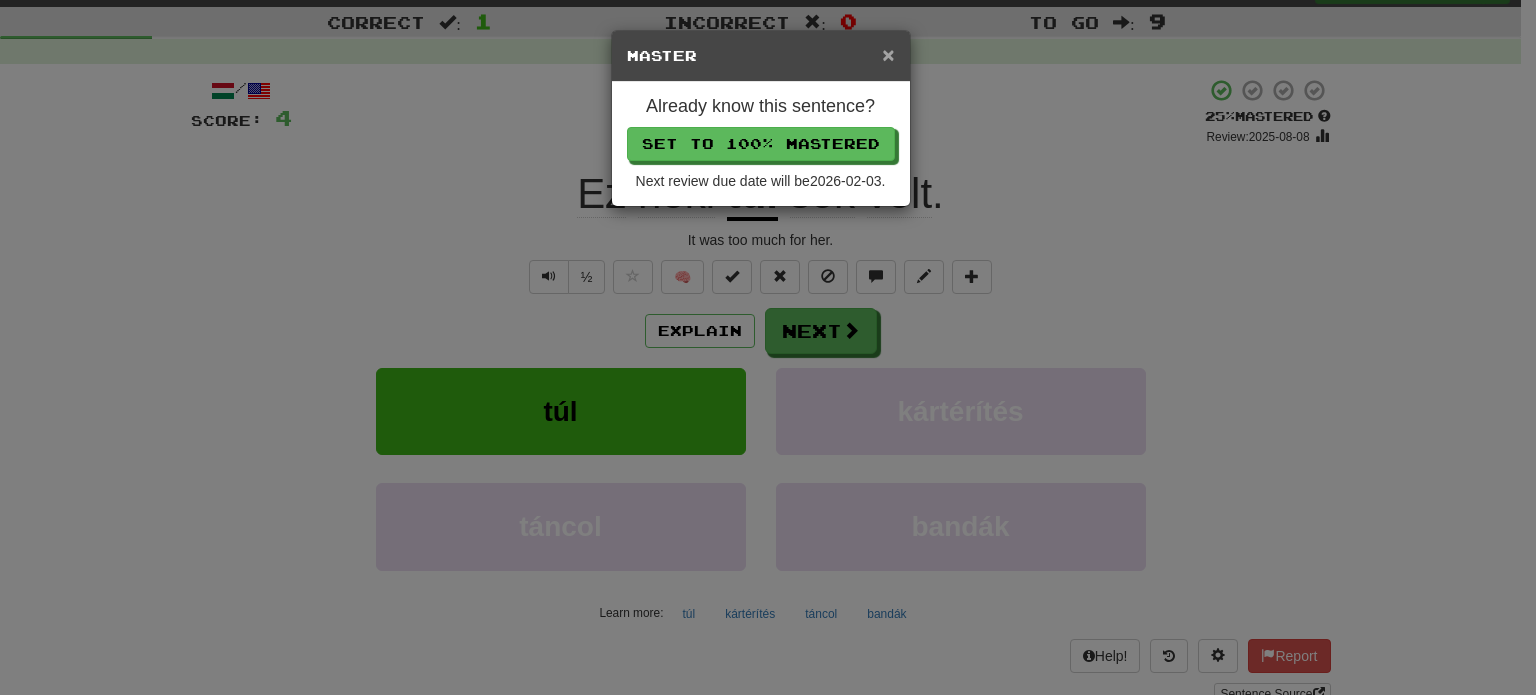click on "×" at bounding box center [888, 54] 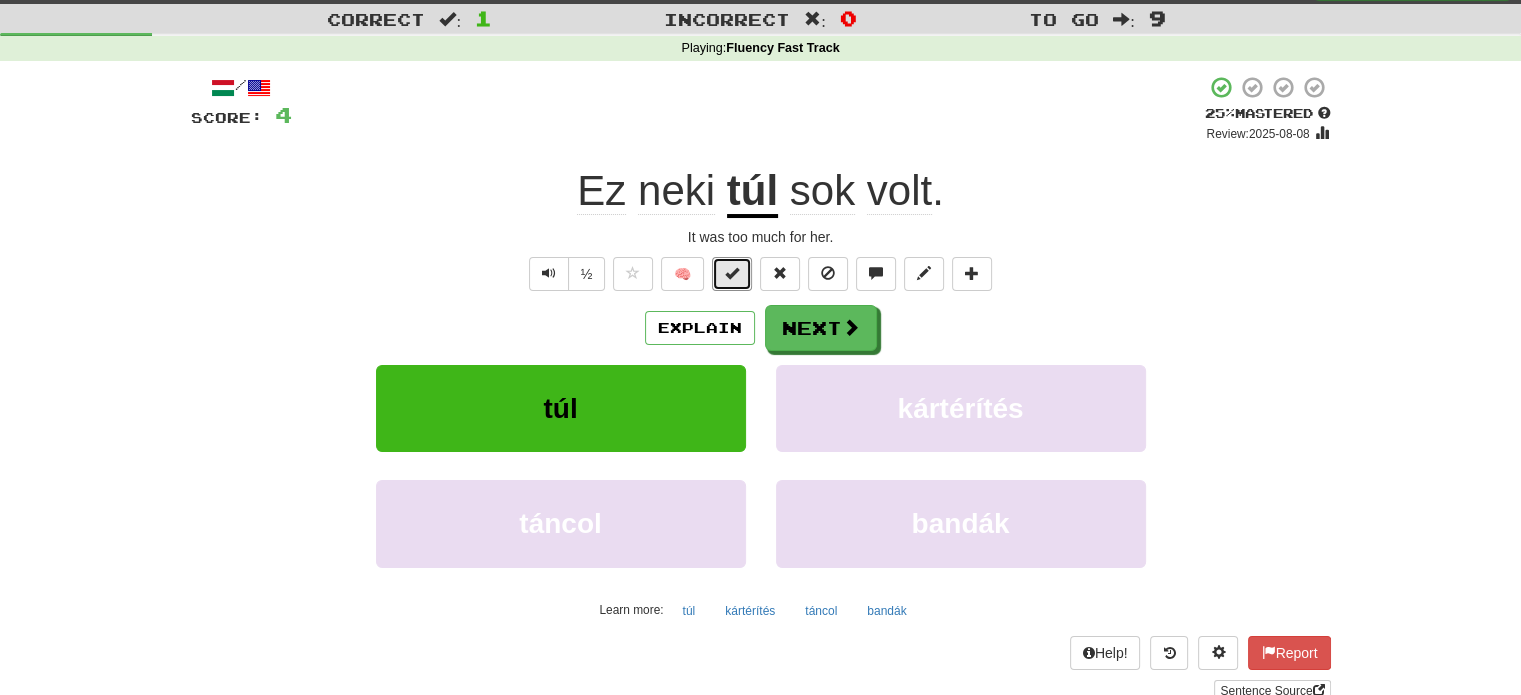 scroll, scrollTop: 44, scrollLeft: 0, axis: vertical 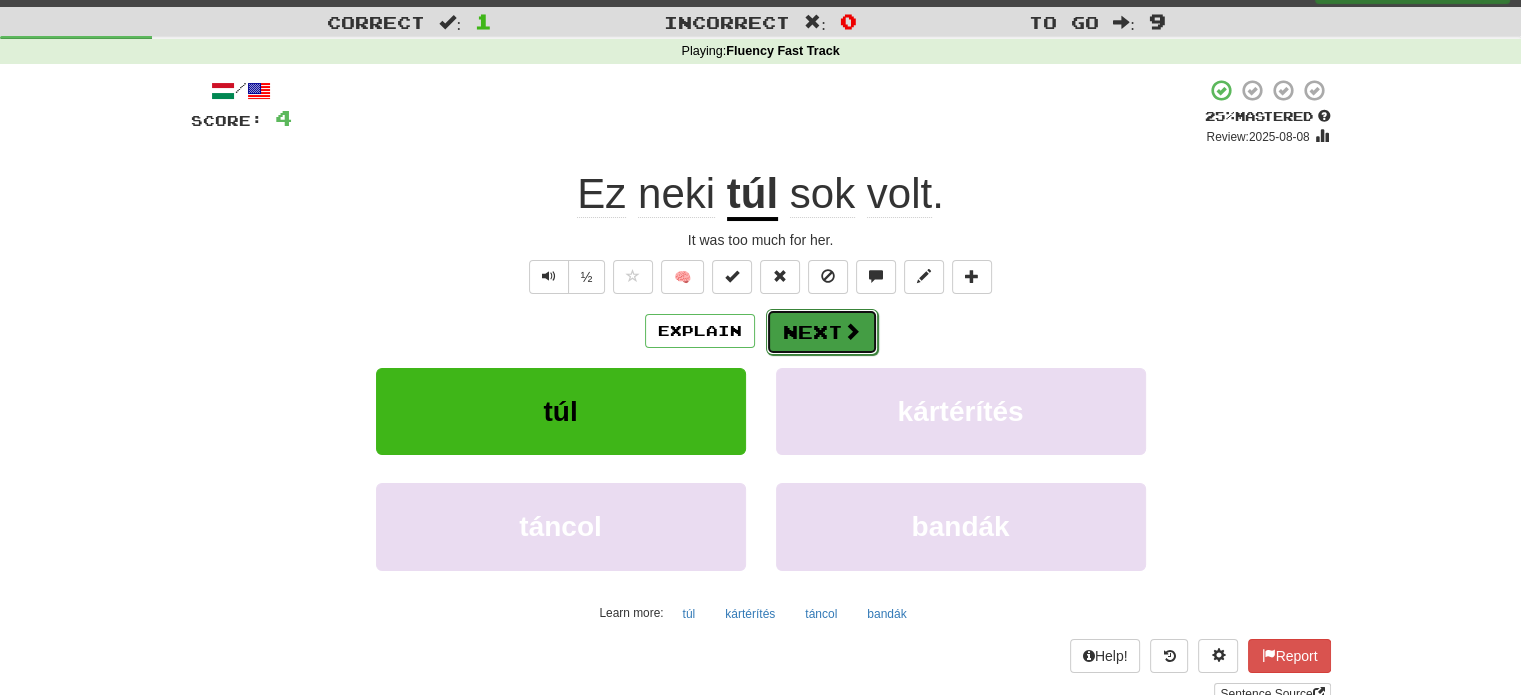 click on "Next" at bounding box center [822, 332] 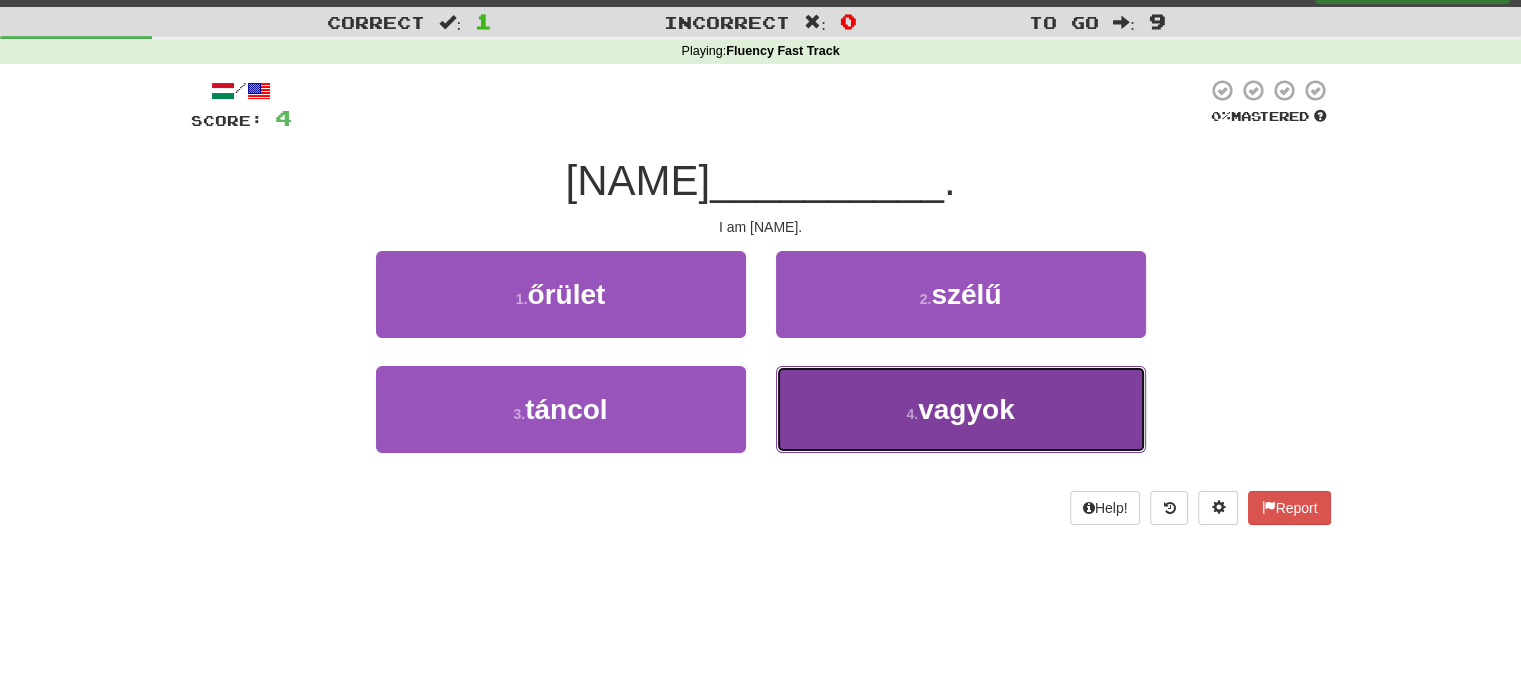 click on "4 .  vagyok" at bounding box center (961, 409) 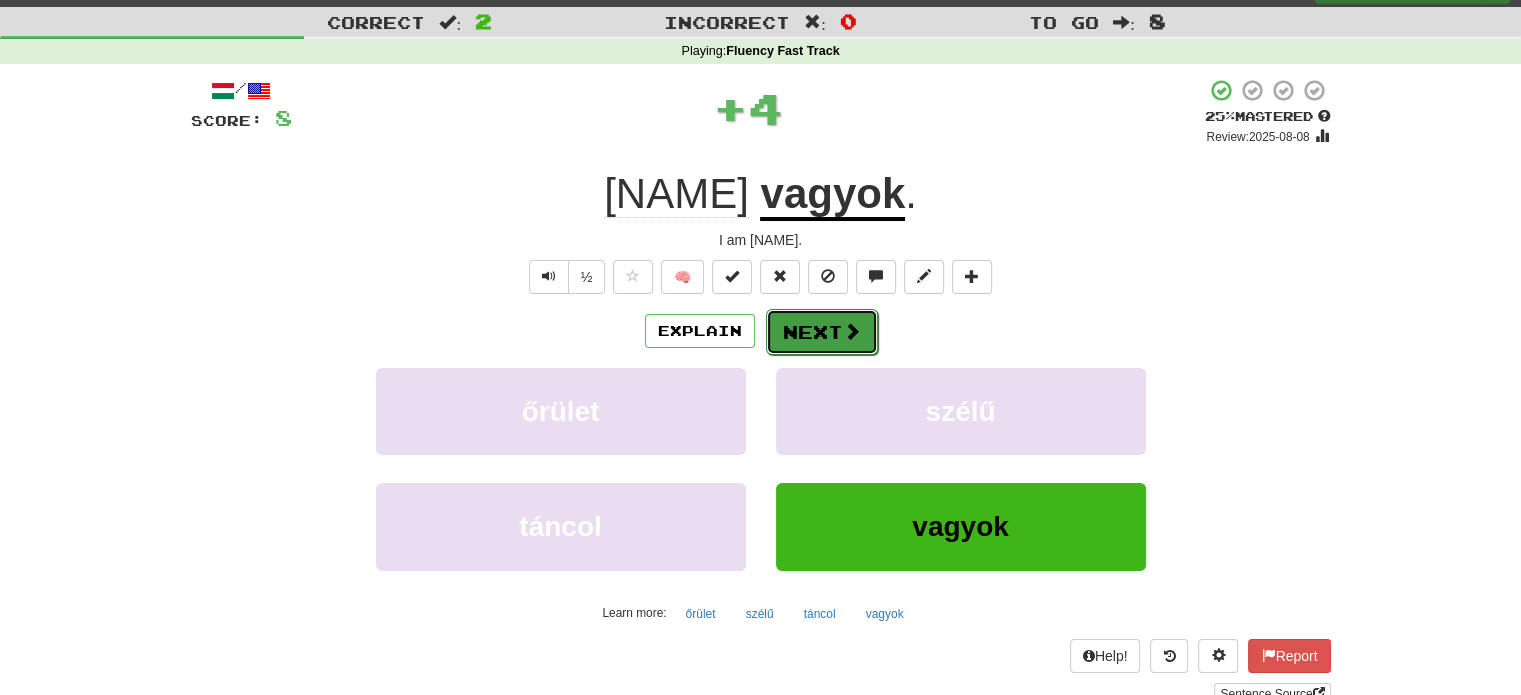 click on "Next" at bounding box center (822, 332) 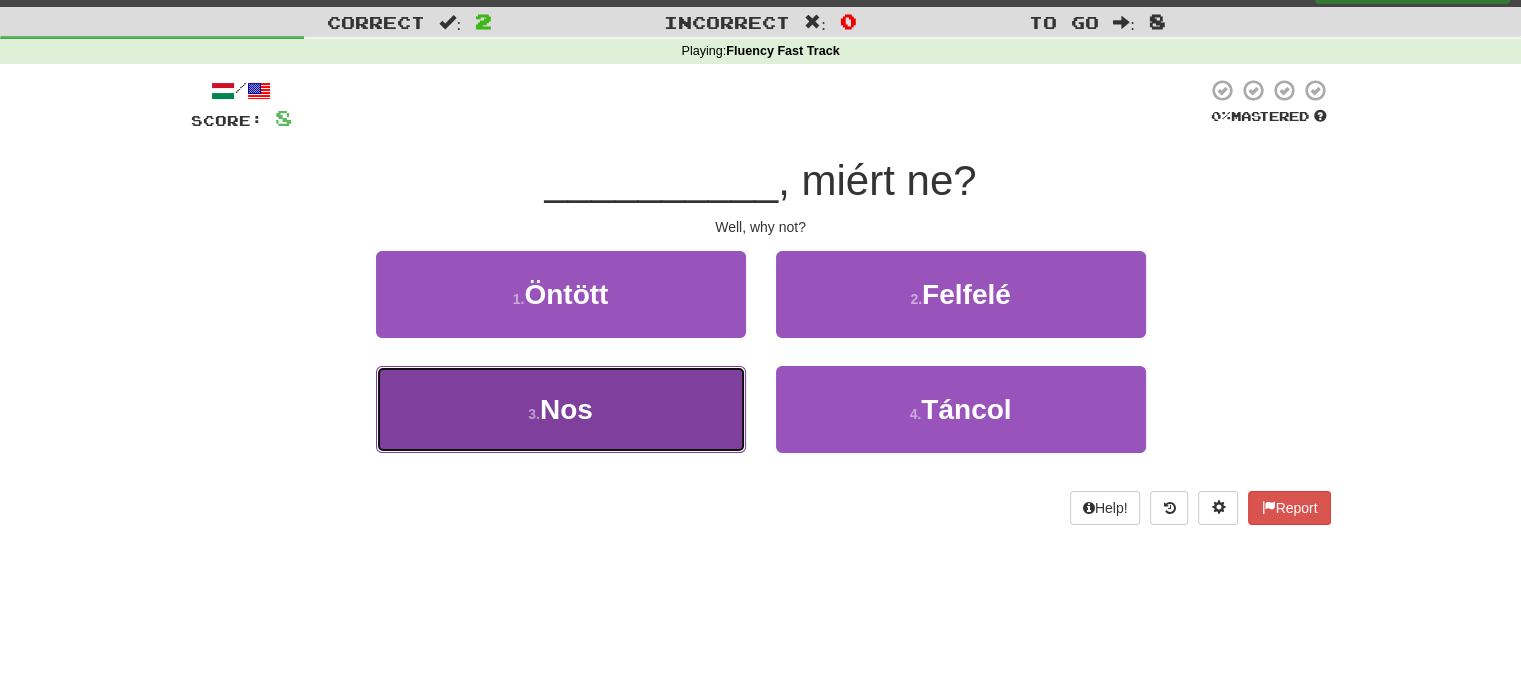 click on "3 .  Nos" at bounding box center (561, 409) 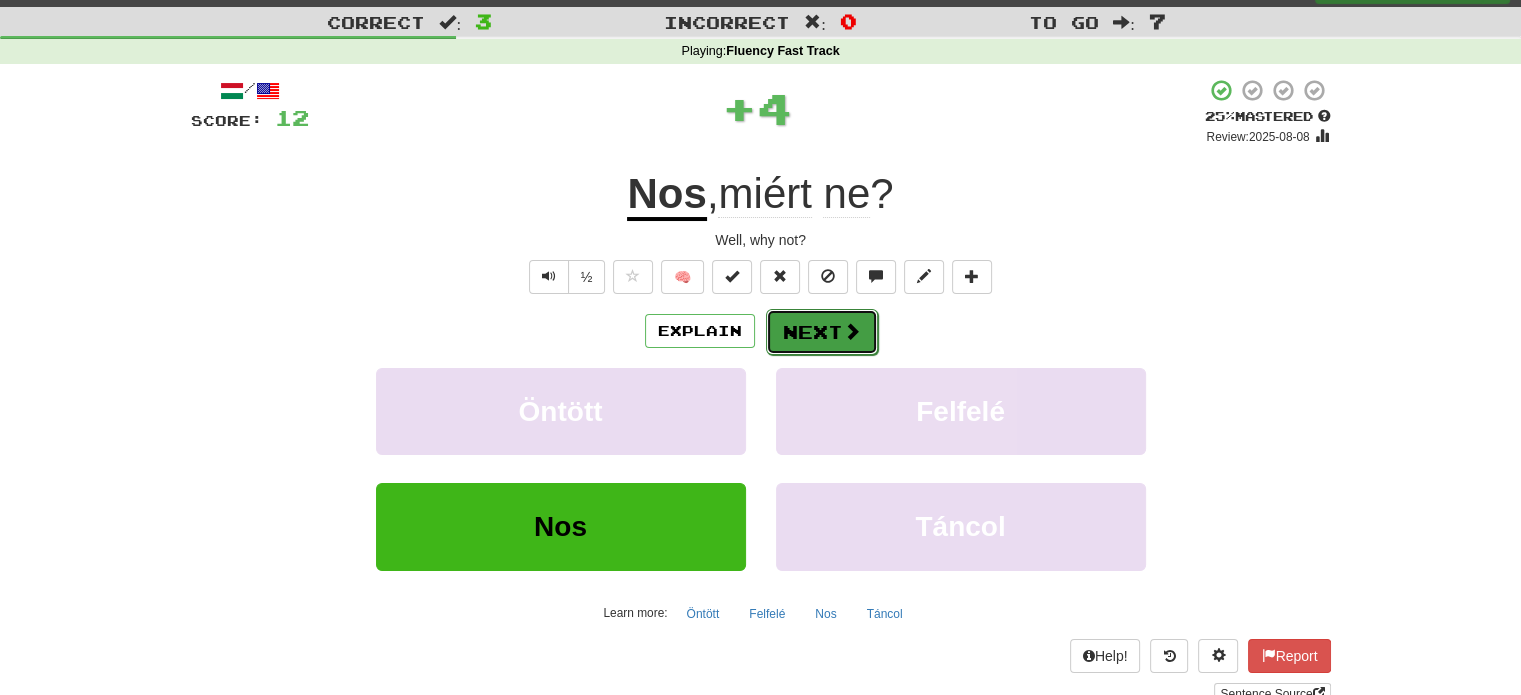 click on "Next" at bounding box center (822, 332) 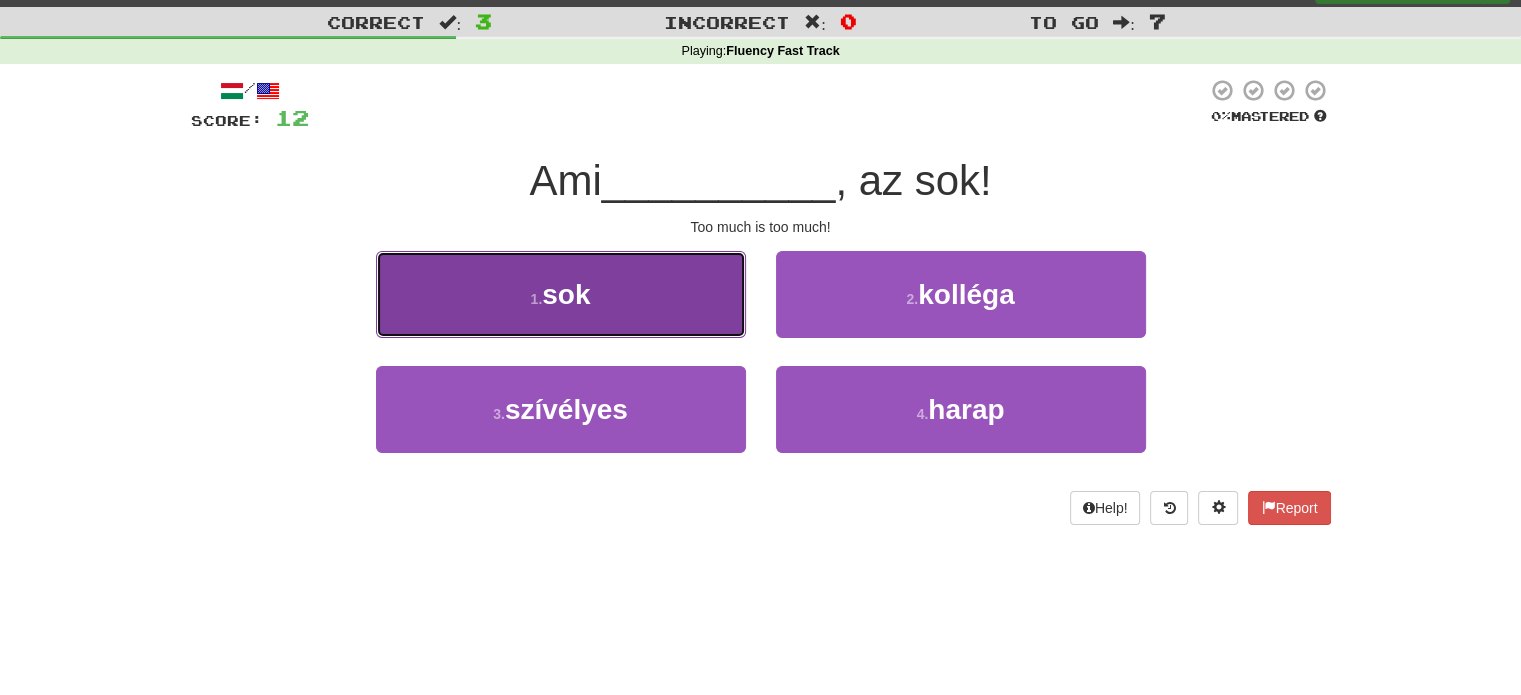 click on "1 .  sok" at bounding box center (561, 294) 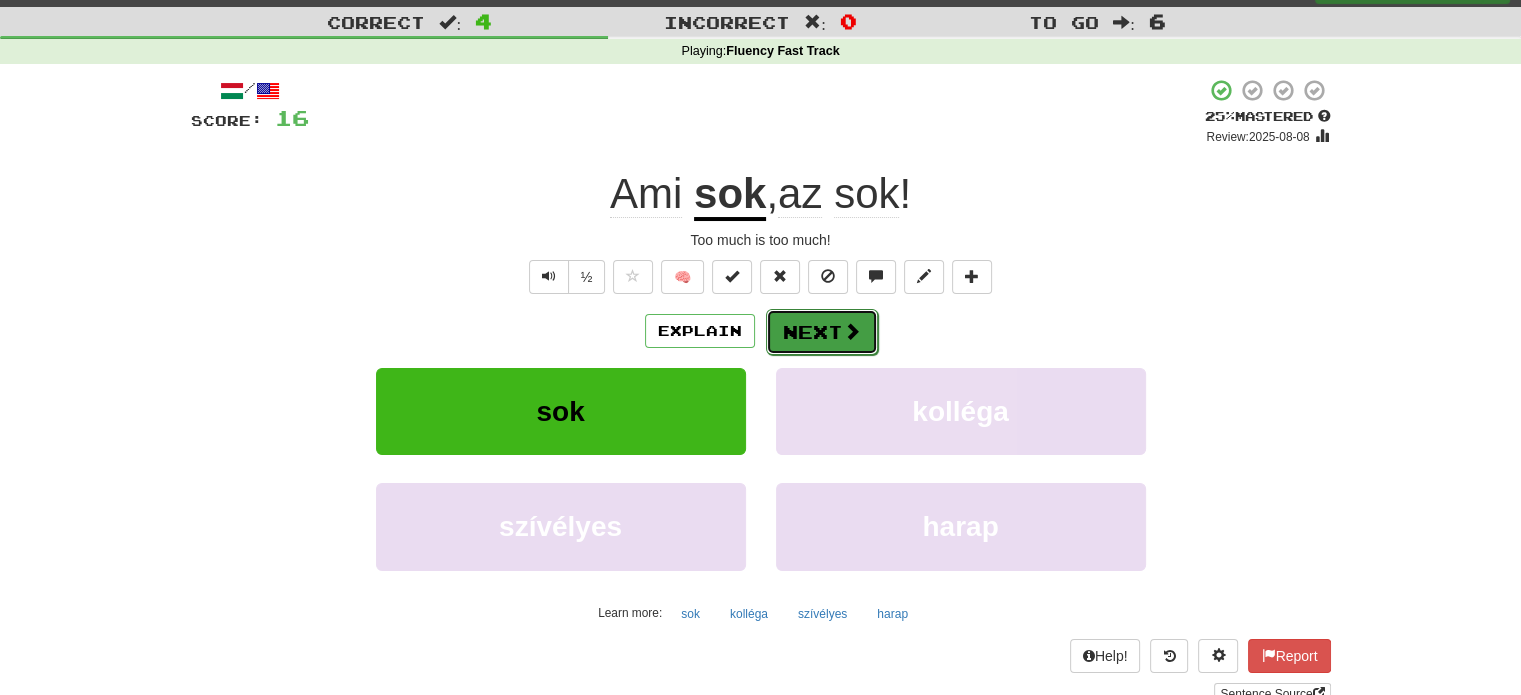 click on "Next" at bounding box center [822, 332] 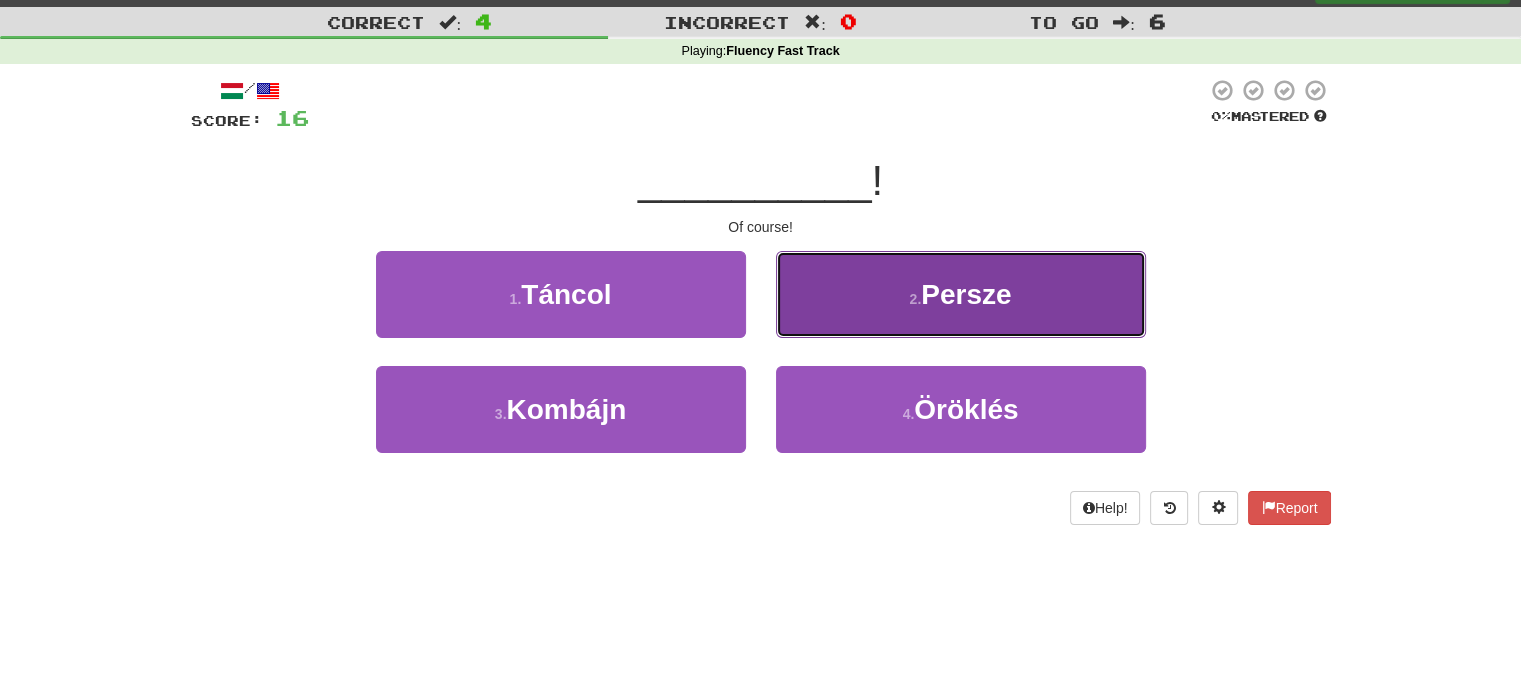 click on "2 .  Persze" at bounding box center (961, 294) 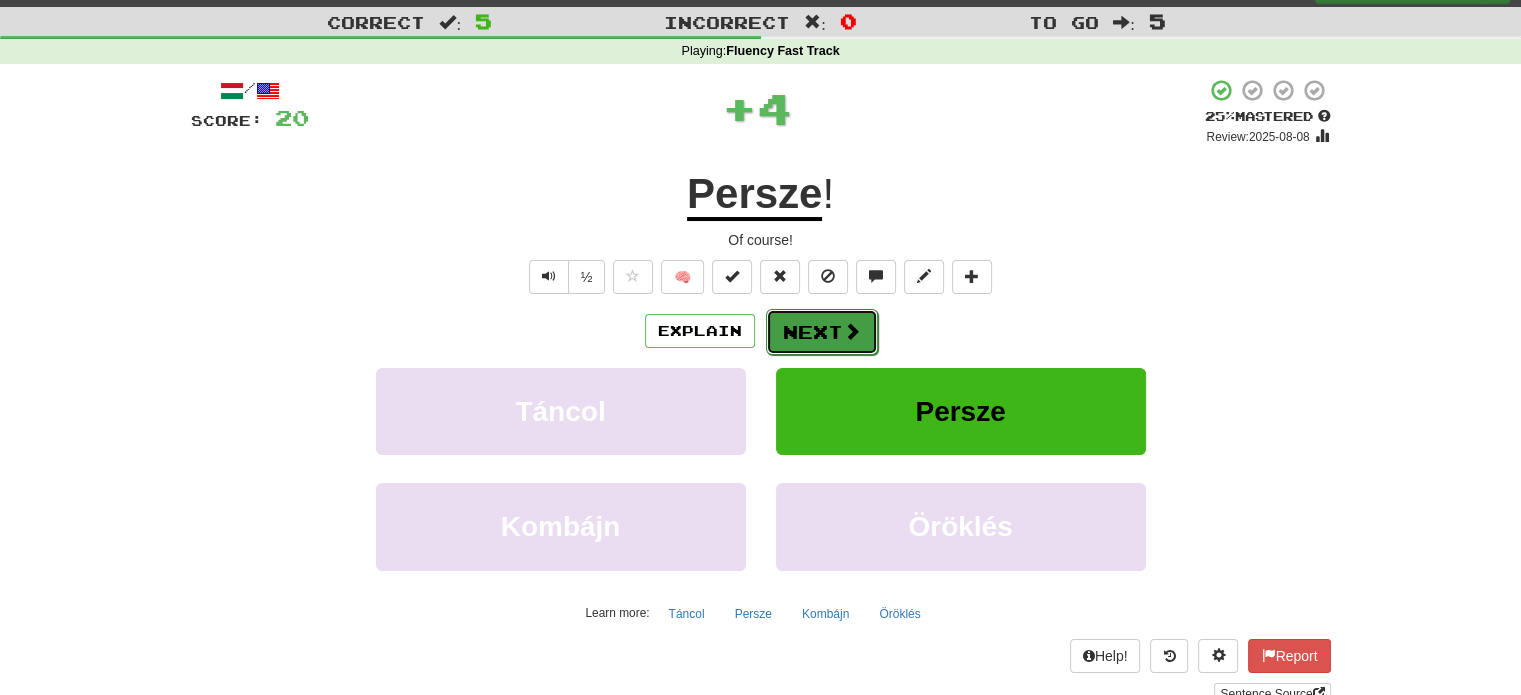 click on "Next" at bounding box center [822, 332] 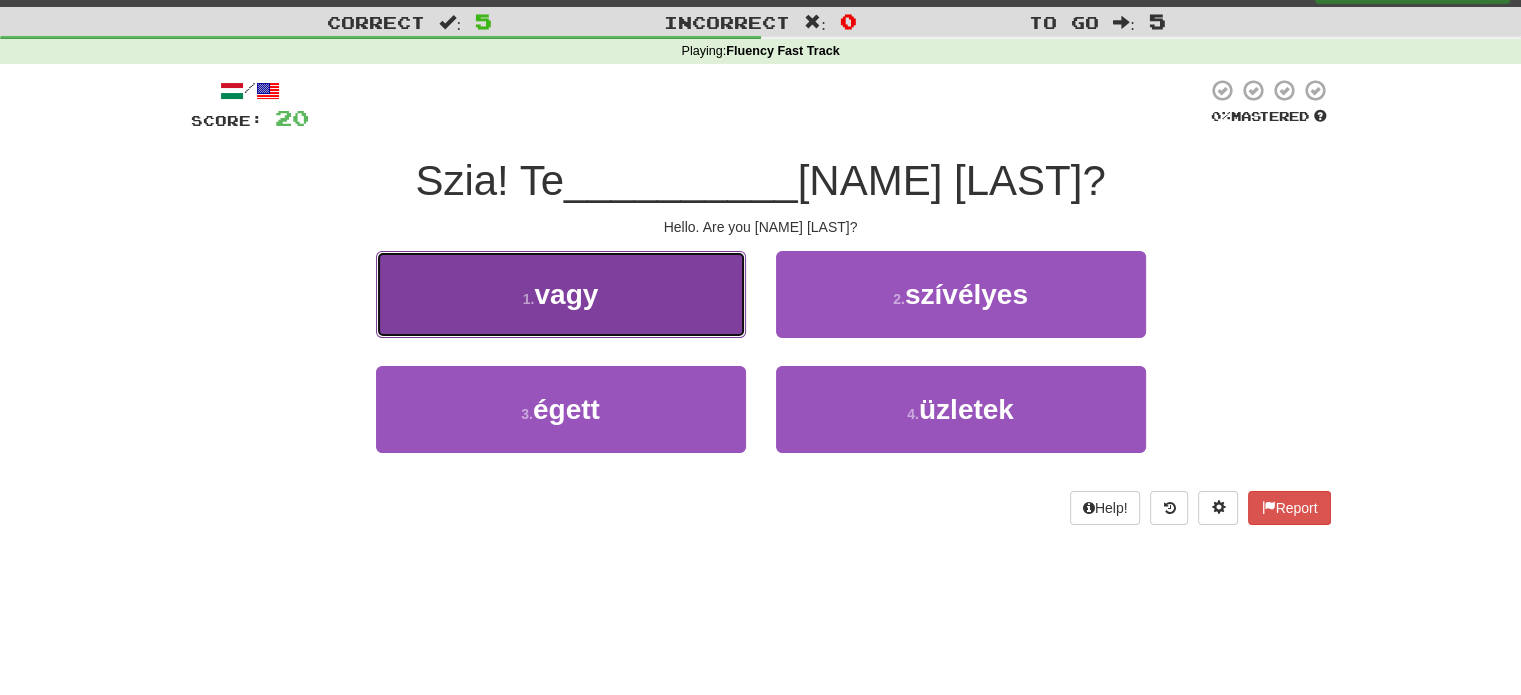 click on "1 .  vagy" at bounding box center (561, 294) 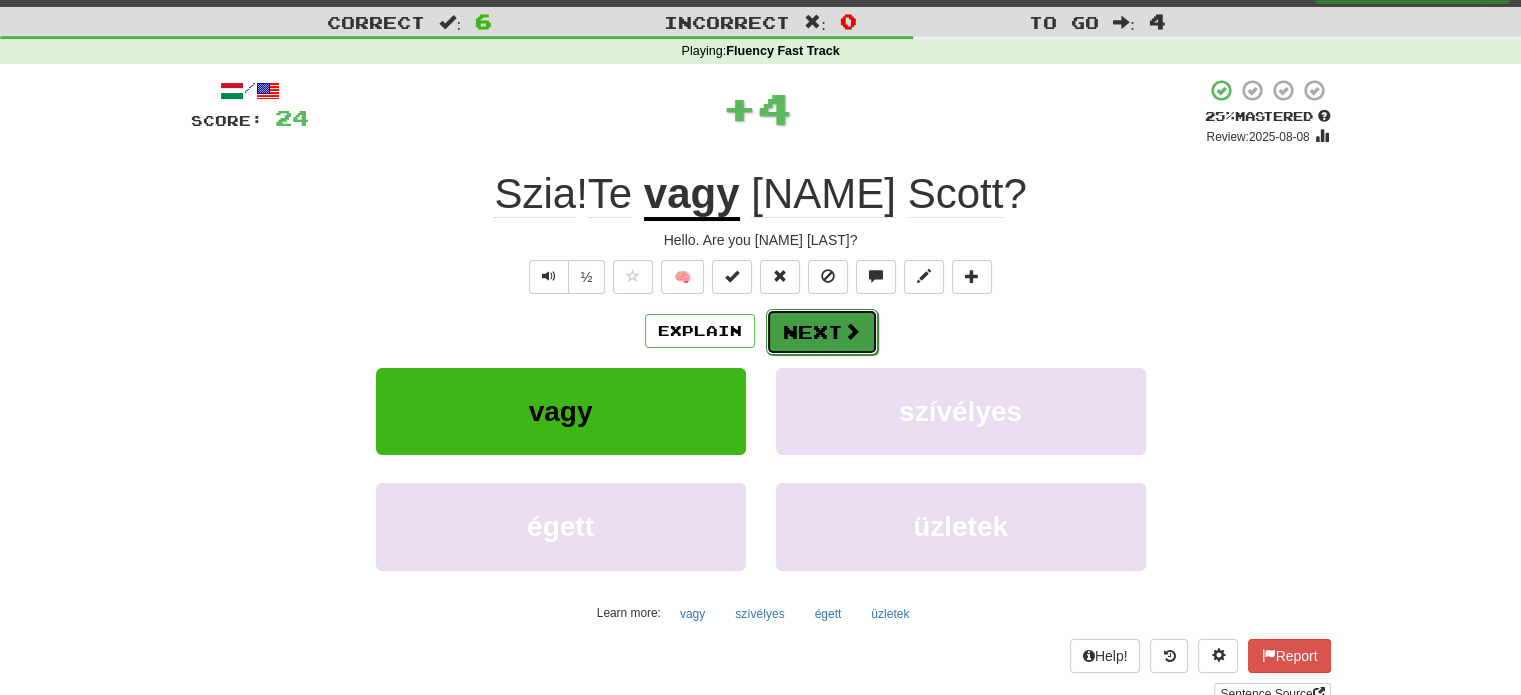 click on "Next" at bounding box center [822, 332] 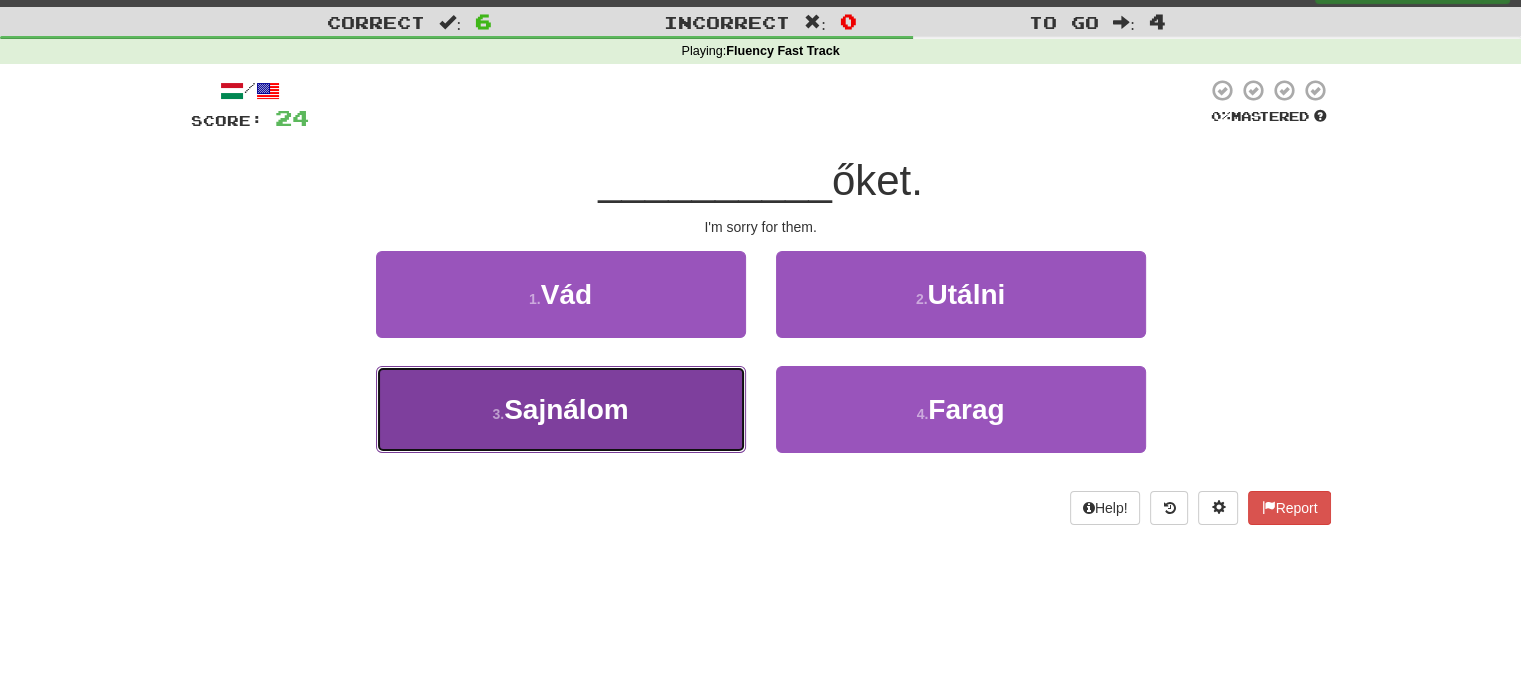 click on "3 .  Sajnálom" at bounding box center (561, 409) 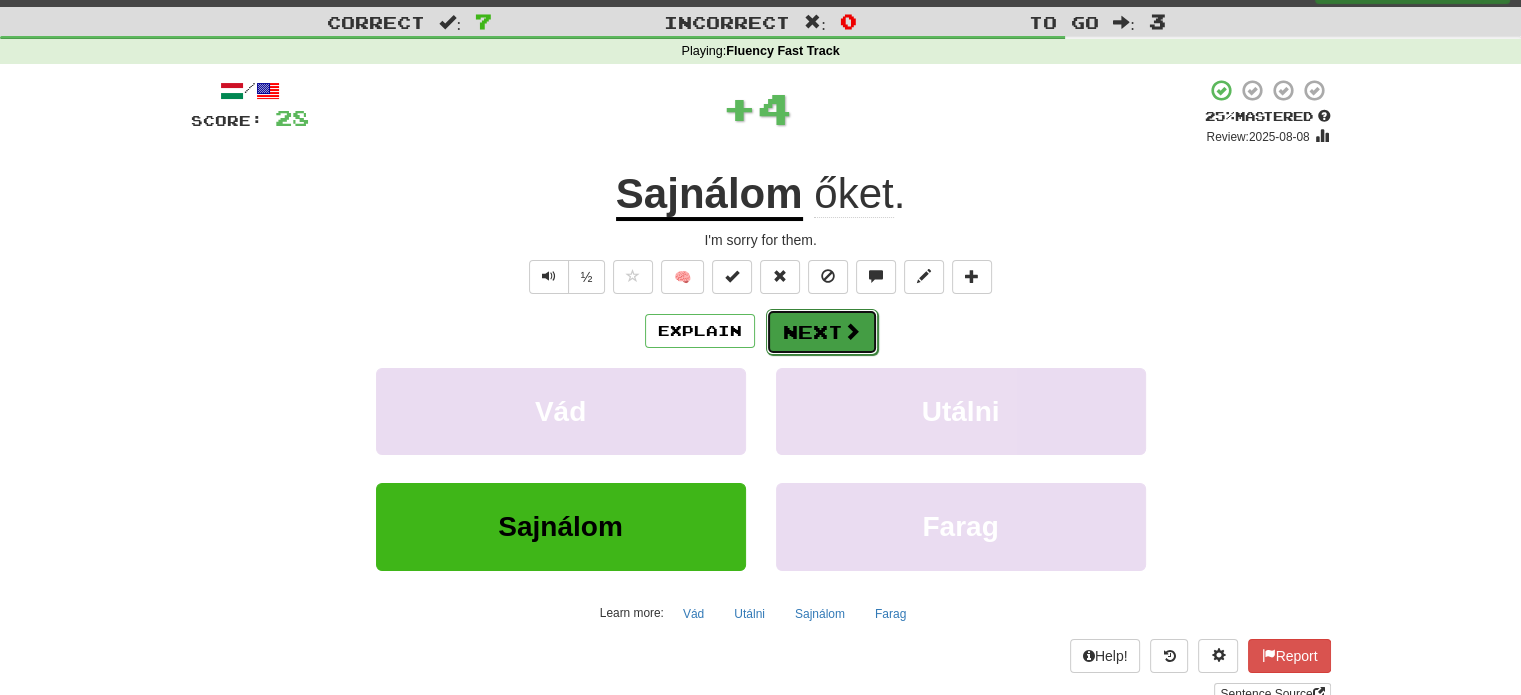 click on "Next" at bounding box center [822, 332] 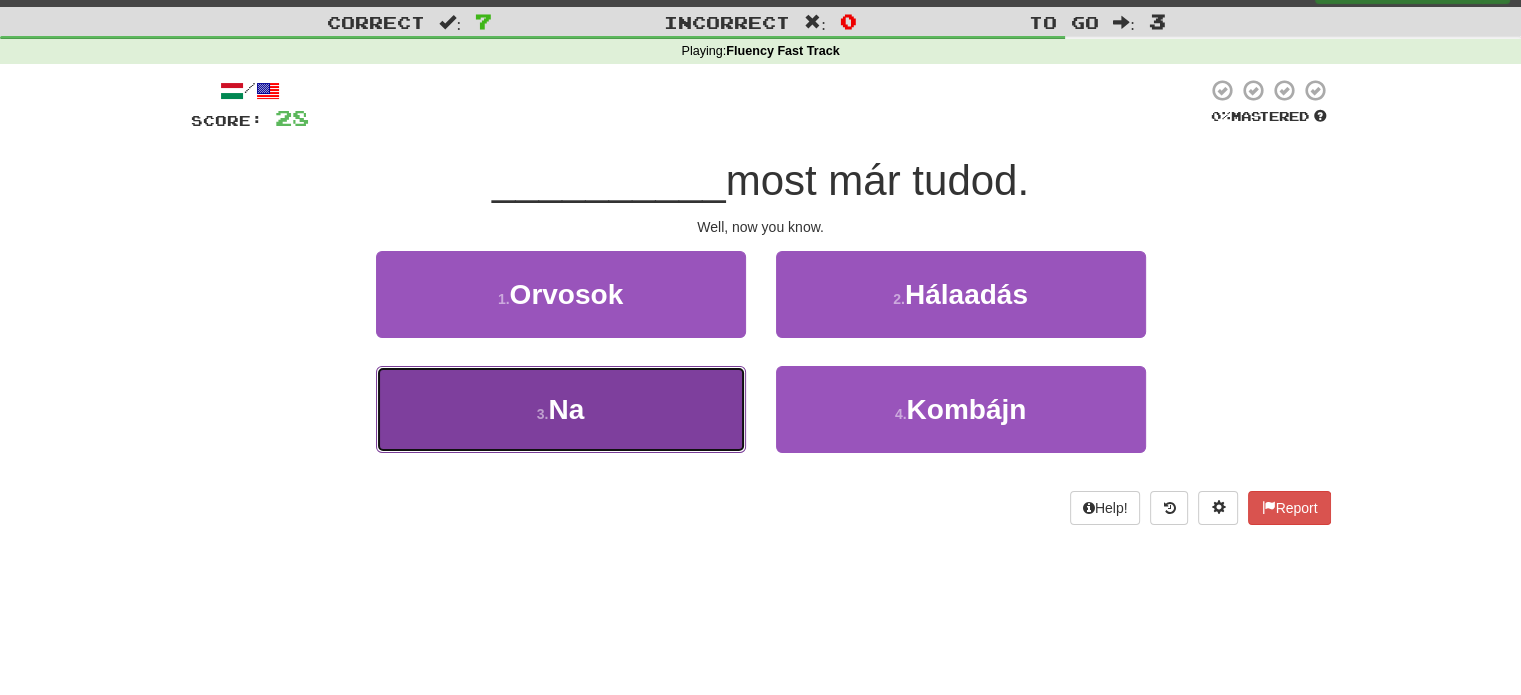 click on "3 .  Na" at bounding box center [561, 409] 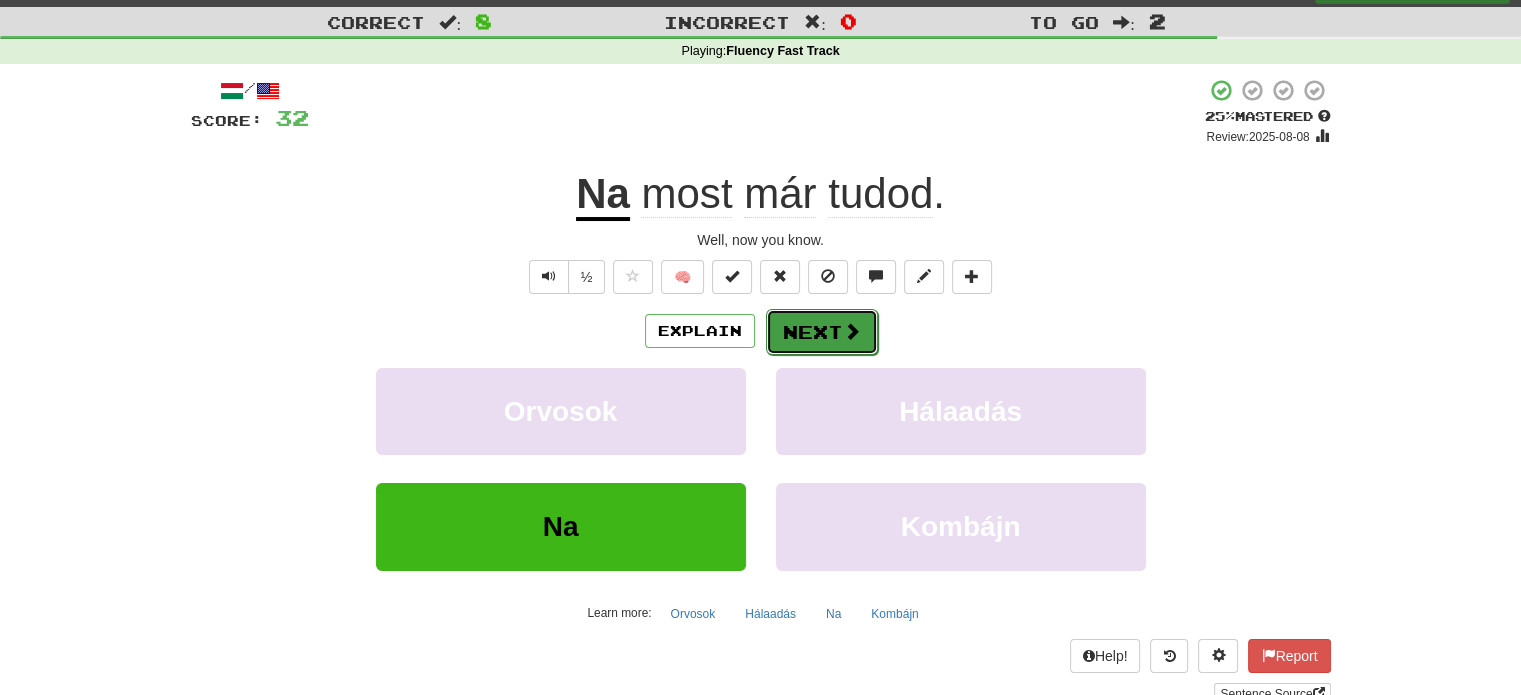 click on "Next" at bounding box center (822, 332) 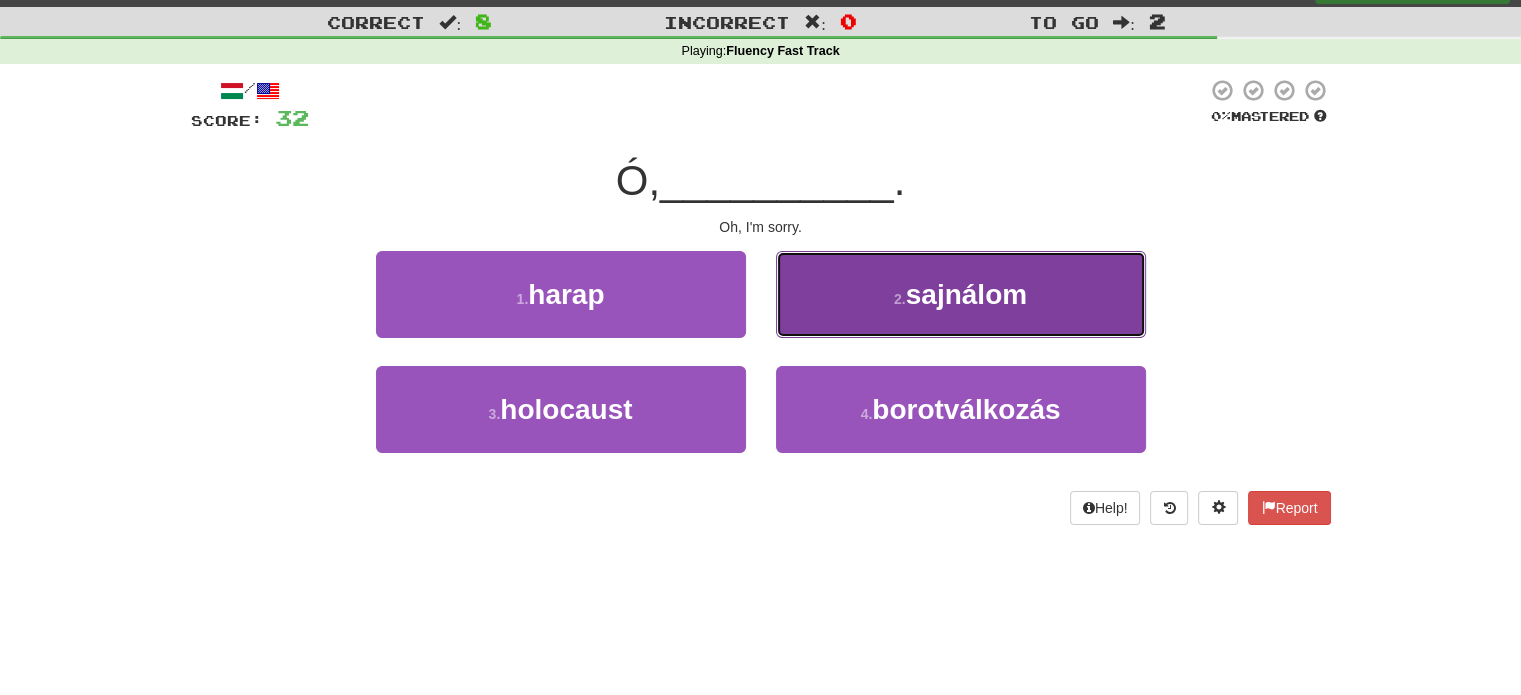 click on "2 .  sajnálom" at bounding box center (961, 294) 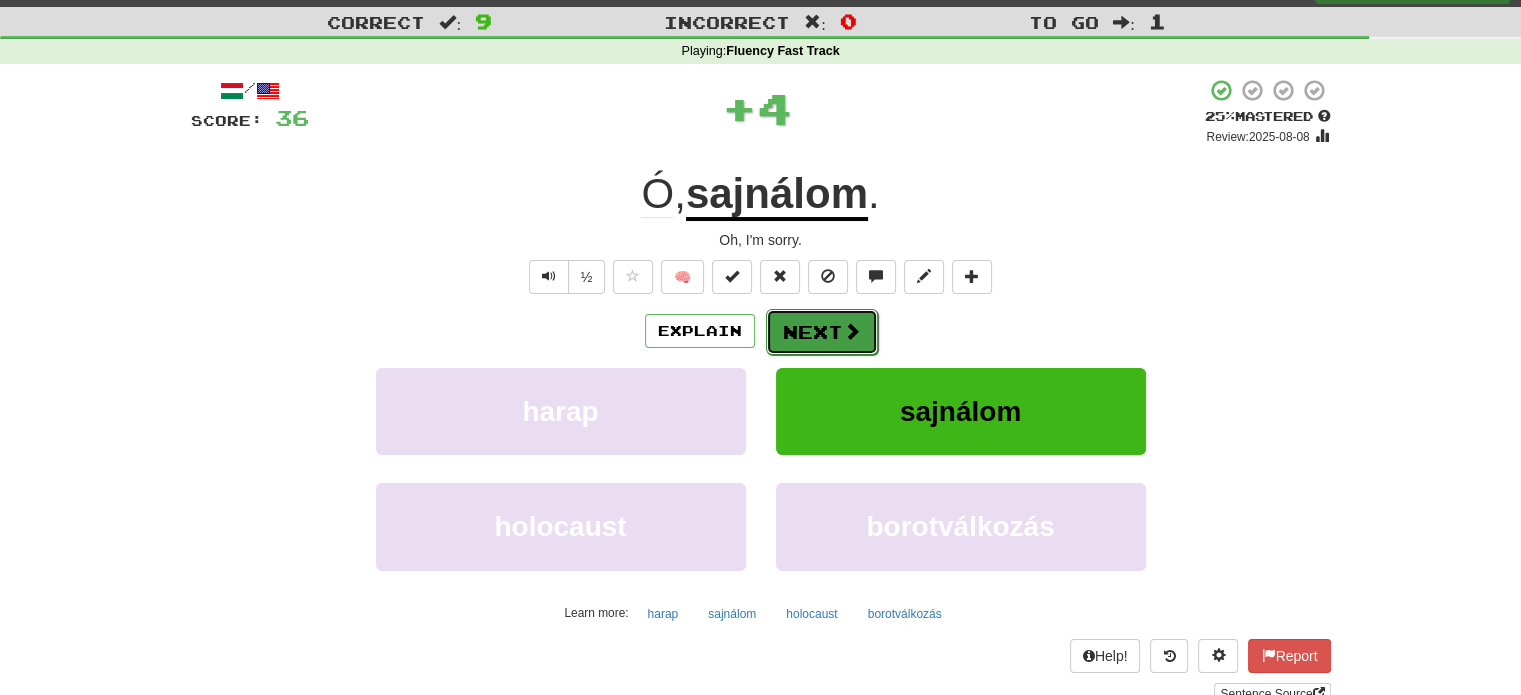 click on "Next" at bounding box center [822, 332] 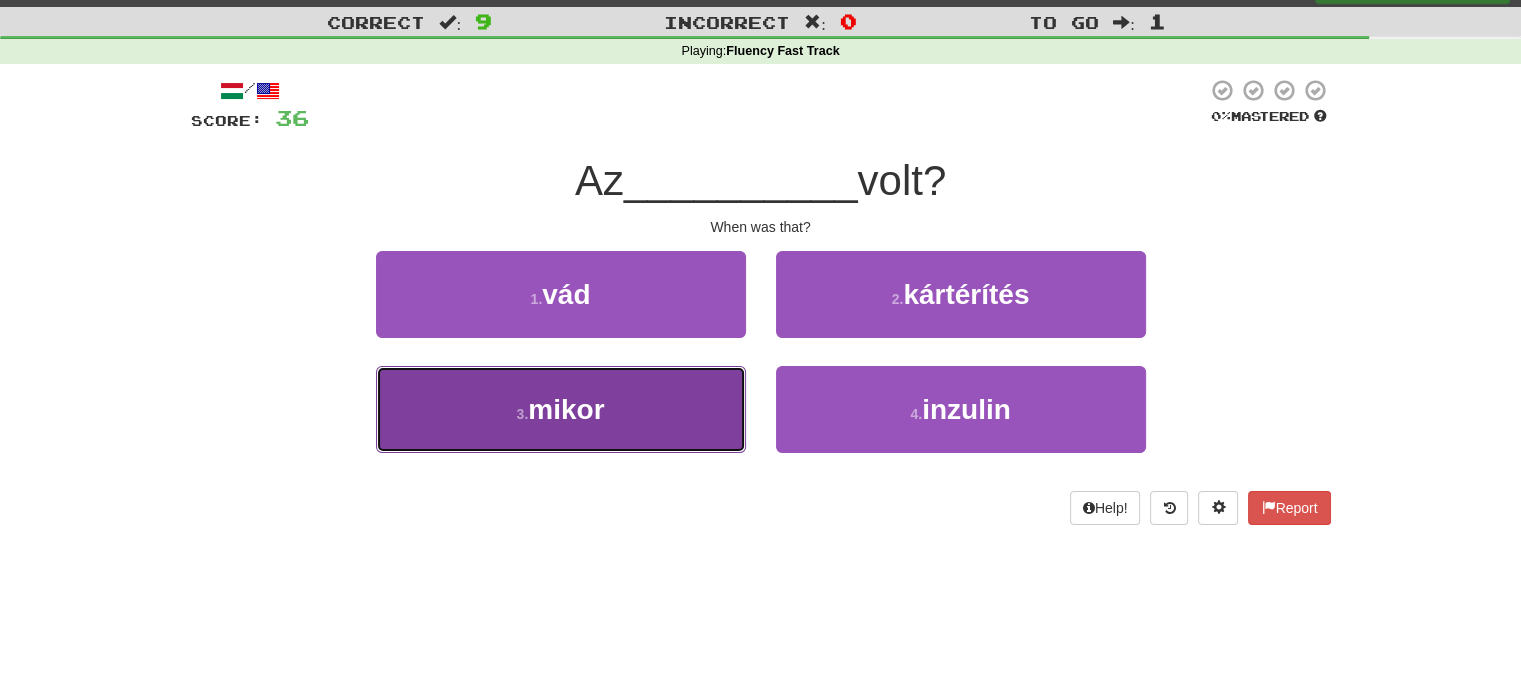 click on "3 .  mikor" at bounding box center [561, 409] 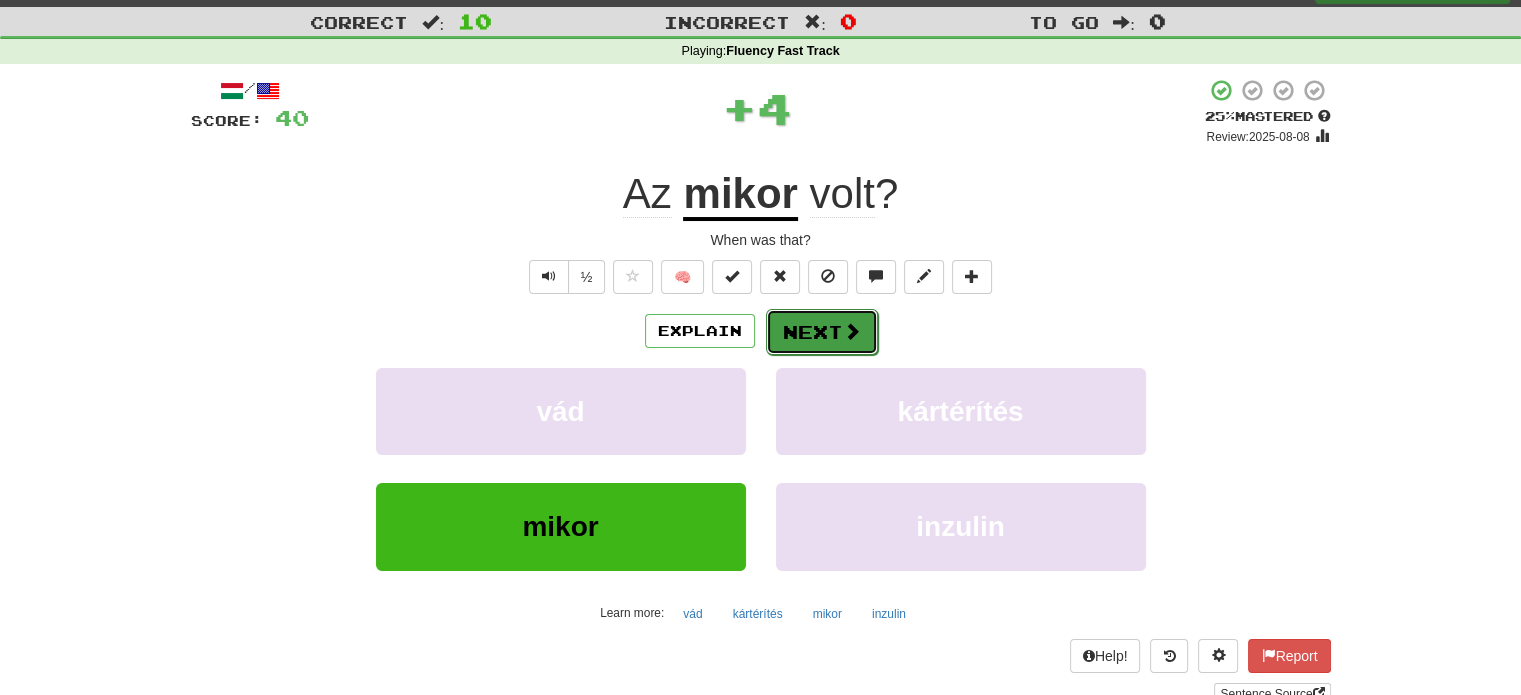 click on "Next" at bounding box center [822, 332] 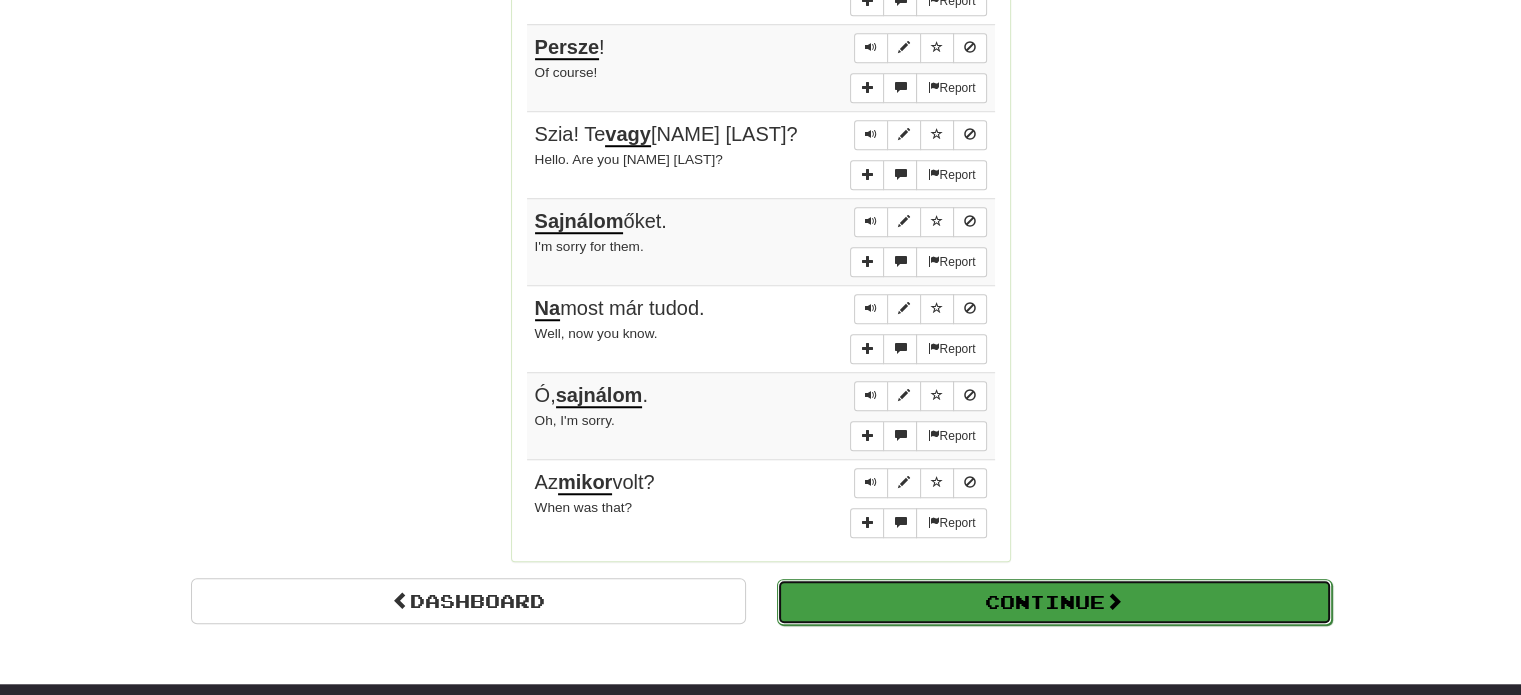 click on "Continue" at bounding box center [1054, 602] 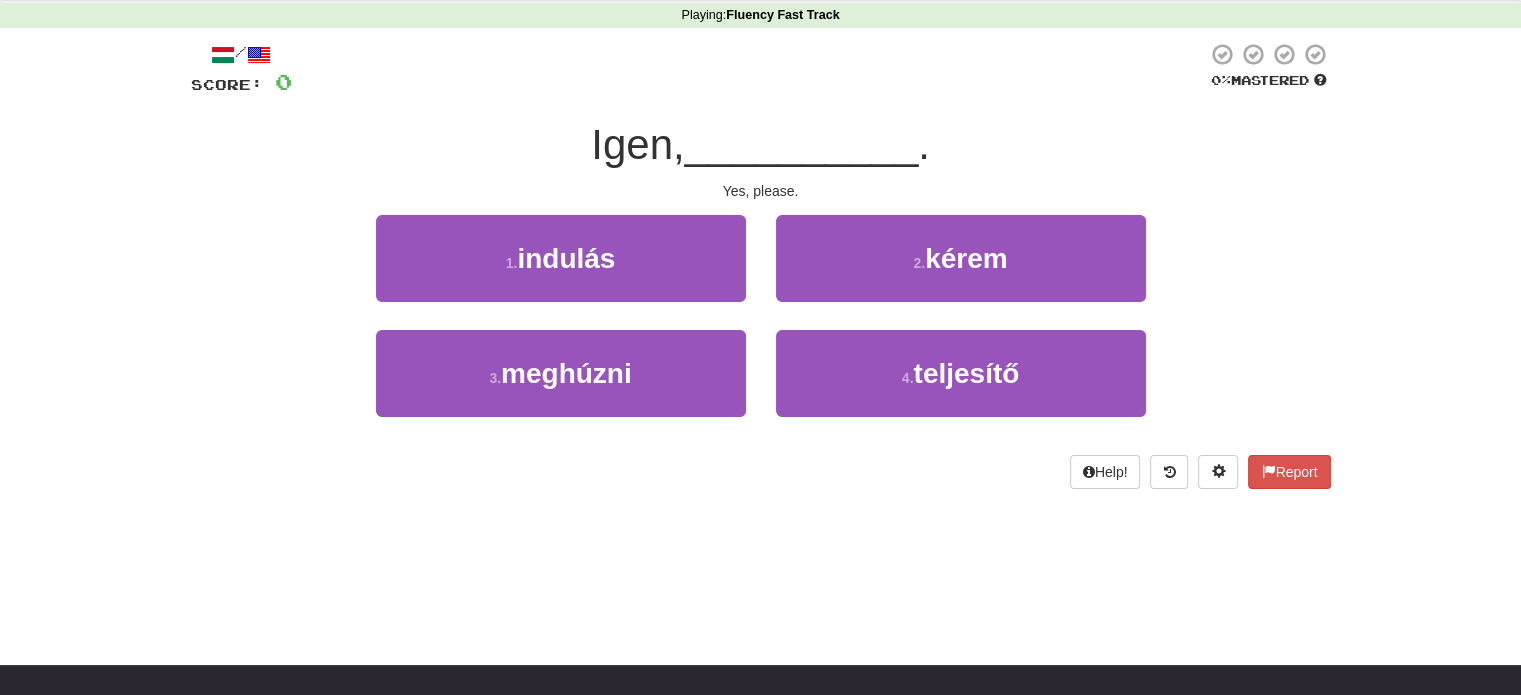 scroll, scrollTop: 0, scrollLeft: 0, axis: both 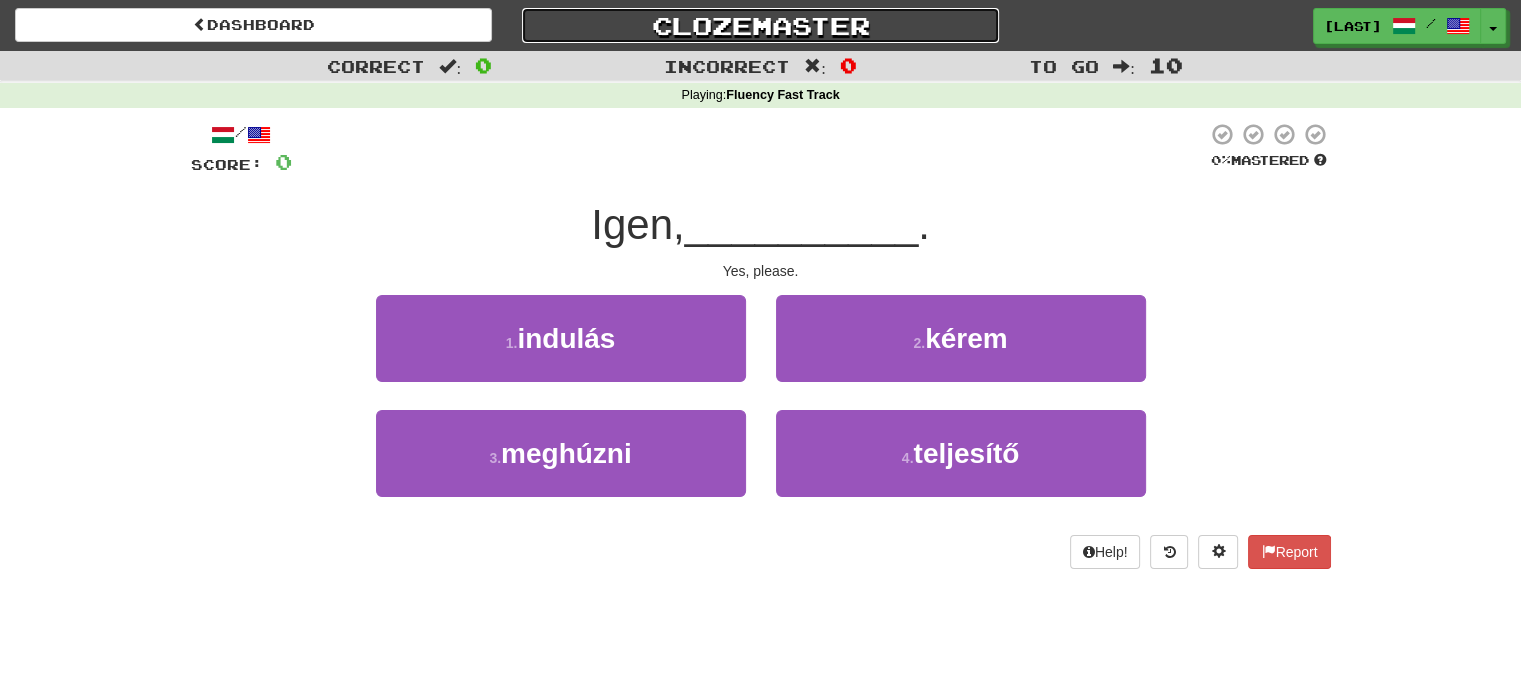 click on "Clozemaster" at bounding box center [760, 25] 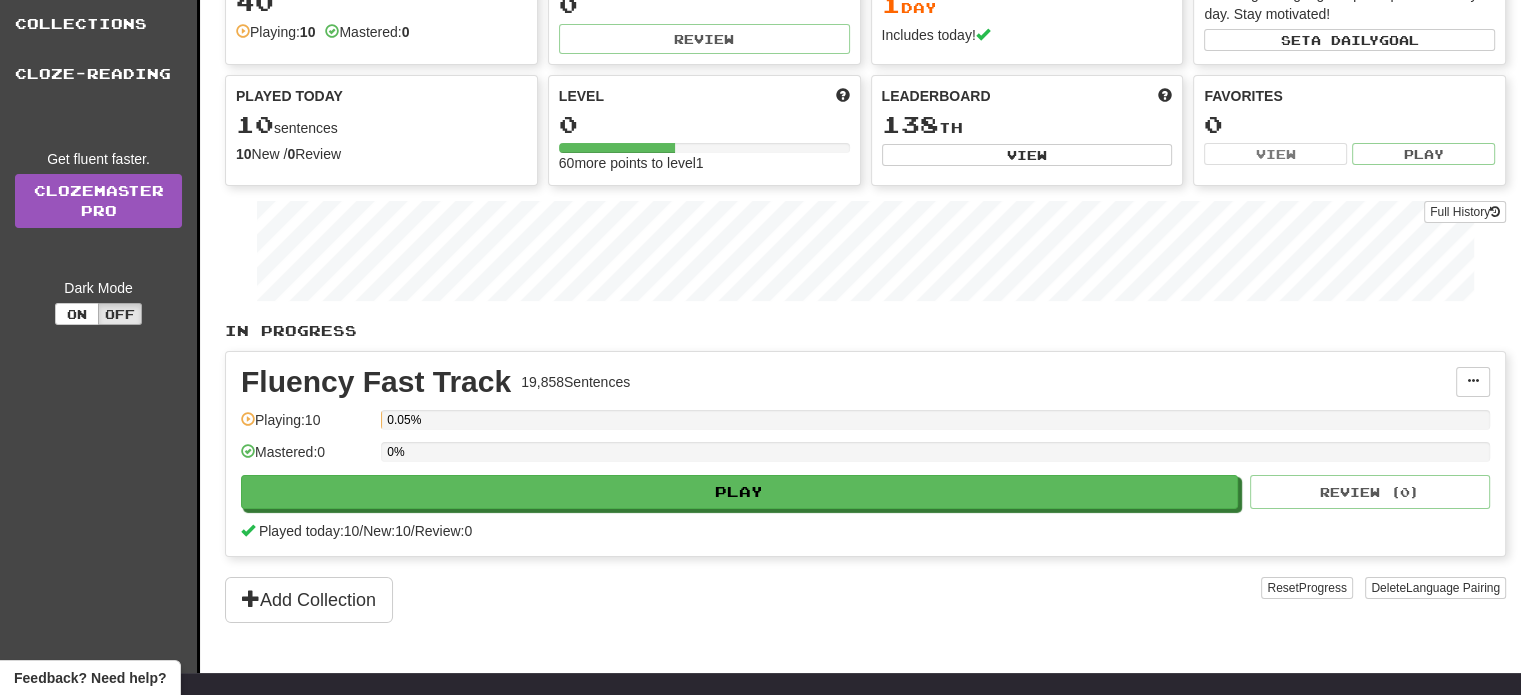 scroll, scrollTop: 0, scrollLeft: 0, axis: both 